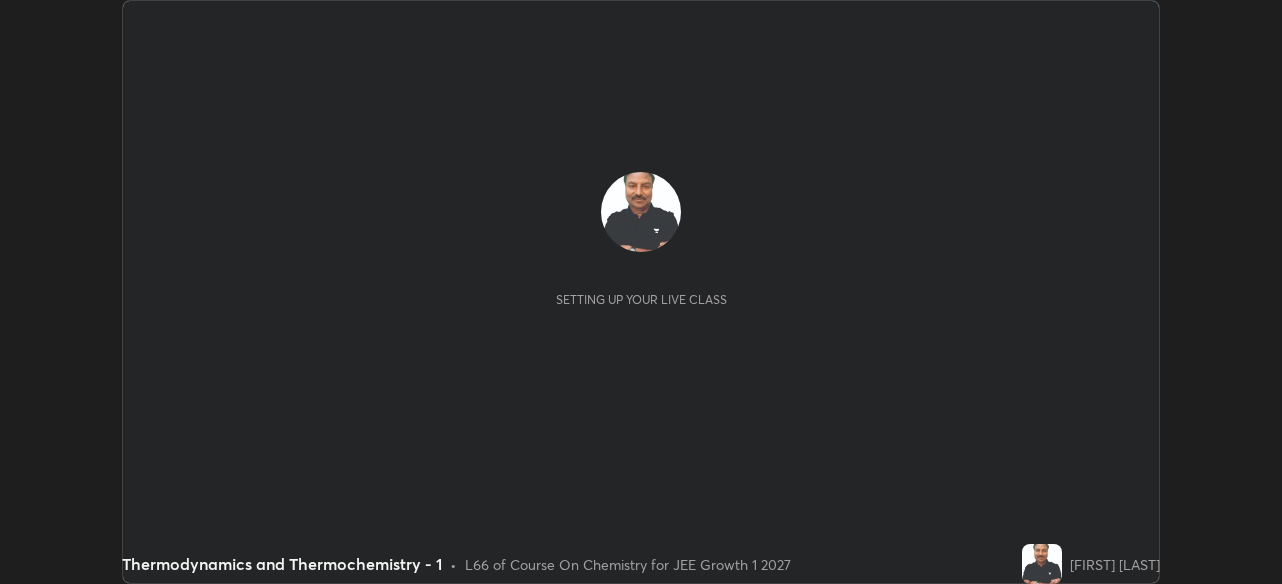 scroll, scrollTop: 0, scrollLeft: 0, axis: both 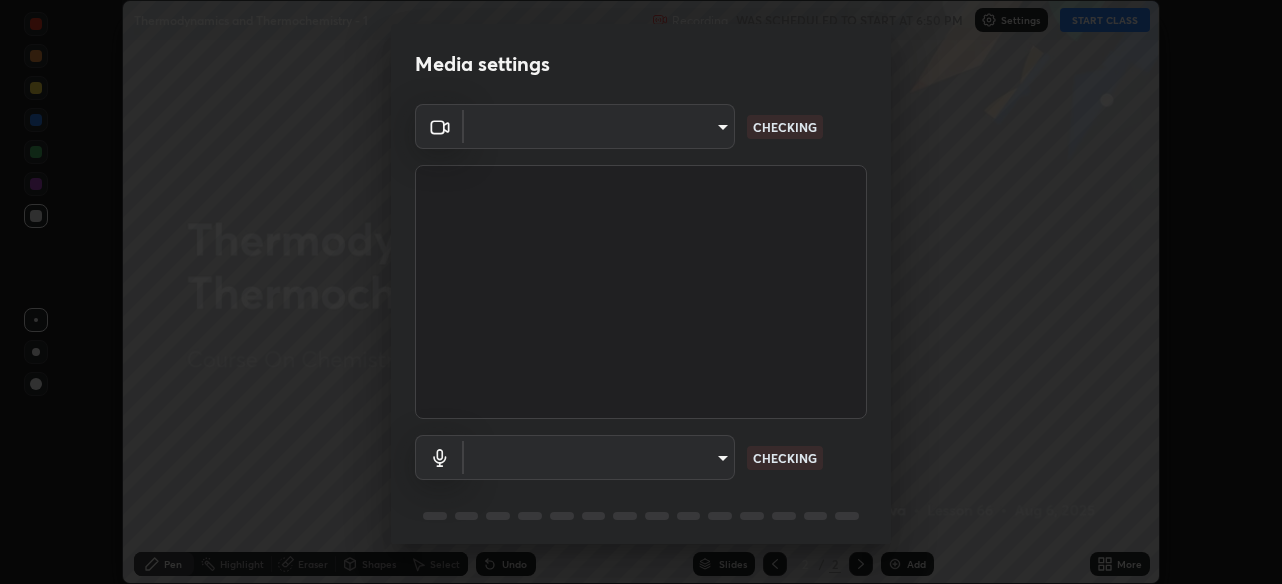 type on "28ae8228e1889e27b3560ed02dc6dc73f4b031919add1df3b3d257722d80b483" 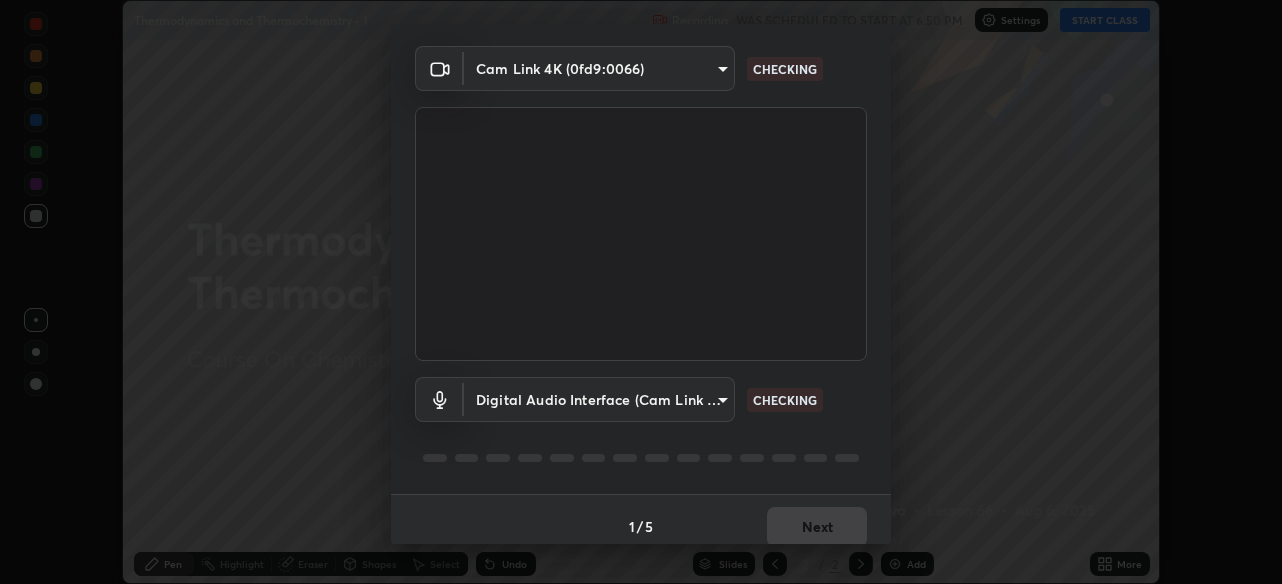 scroll, scrollTop: 72, scrollLeft: 0, axis: vertical 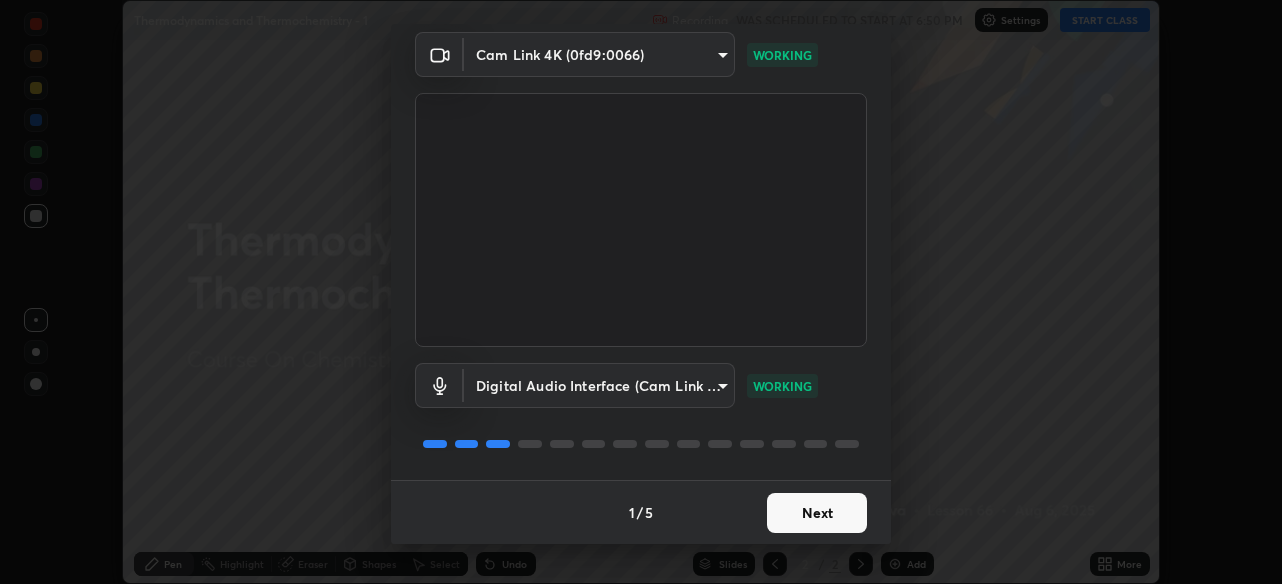 click on "Next" at bounding box center [817, 513] 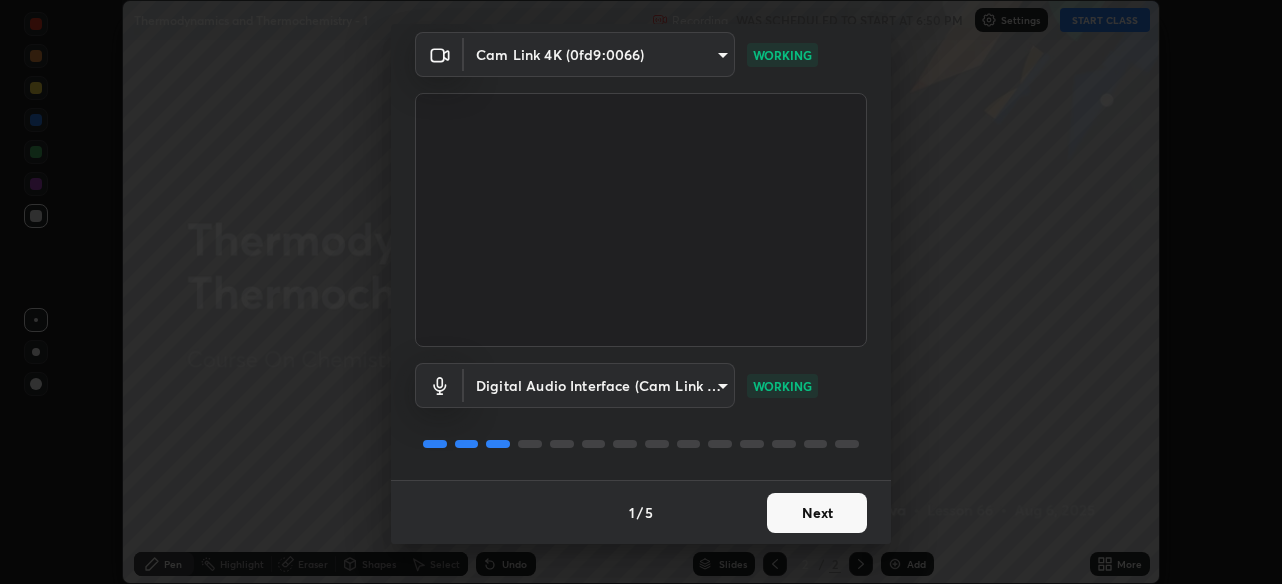 scroll, scrollTop: 0, scrollLeft: 0, axis: both 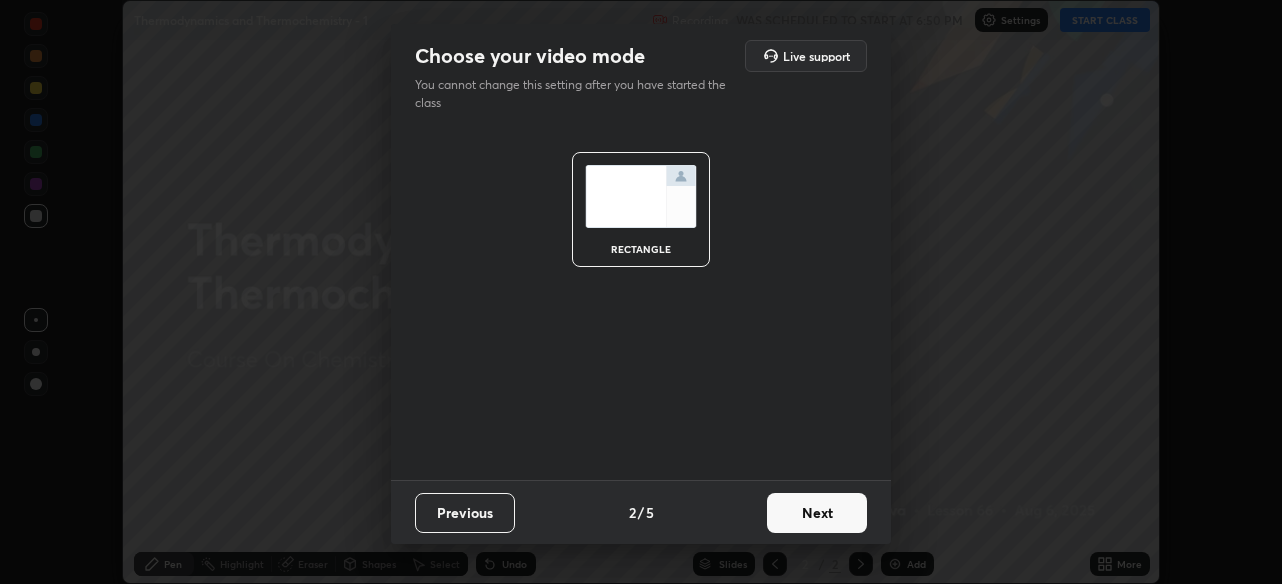 click on "Next" at bounding box center [817, 513] 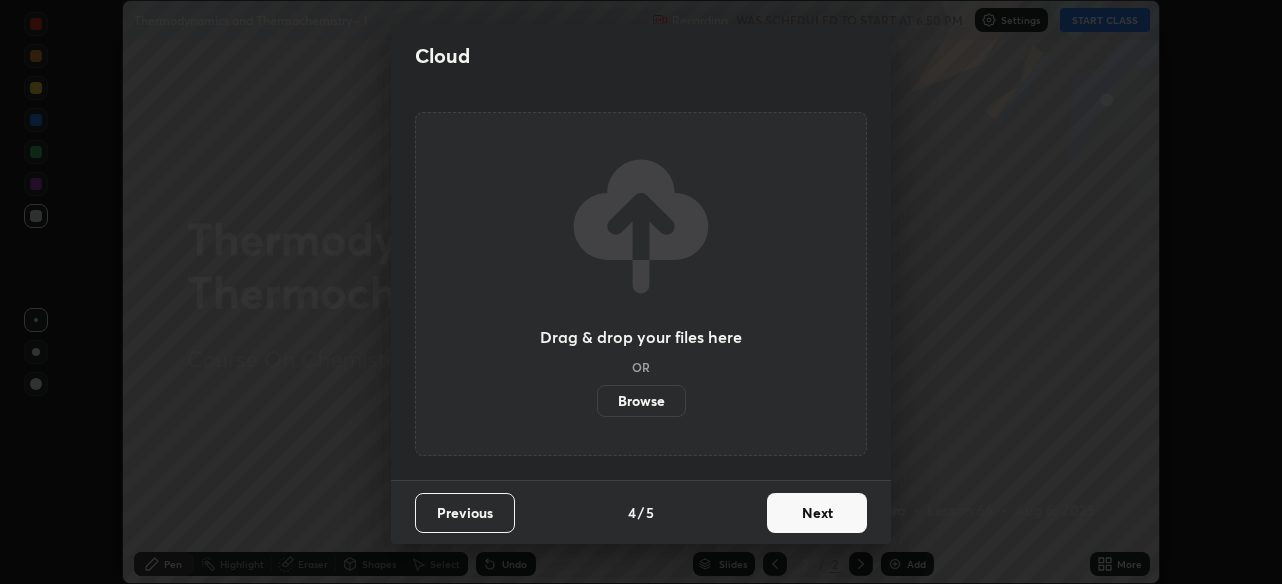 click on "Next" at bounding box center [817, 513] 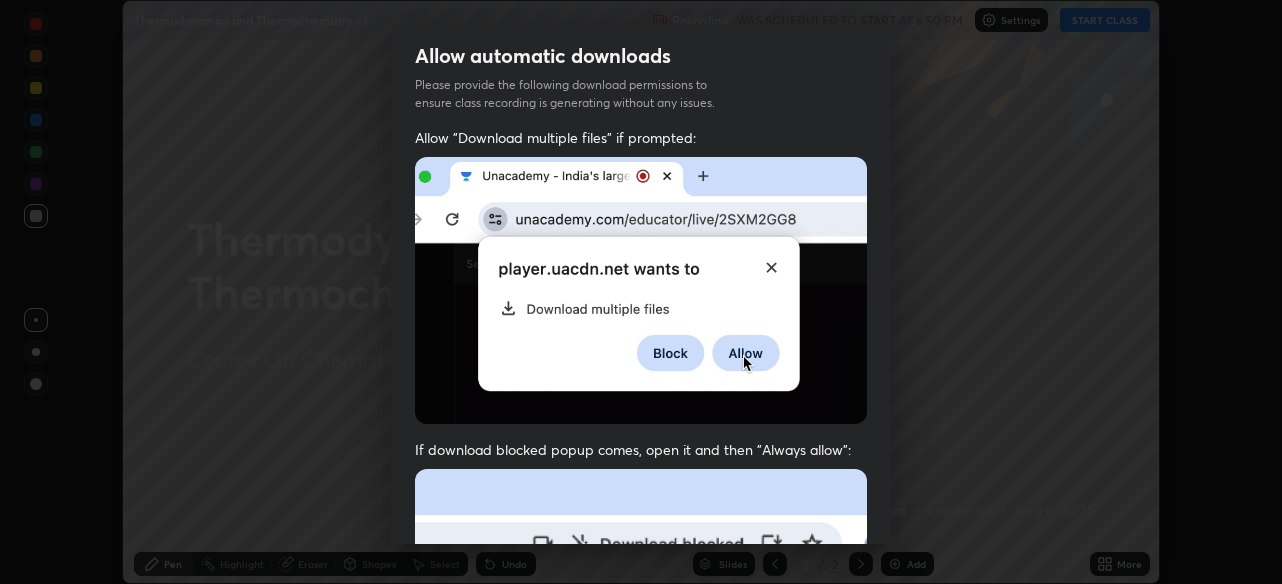 click at bounding box center (641, 687) 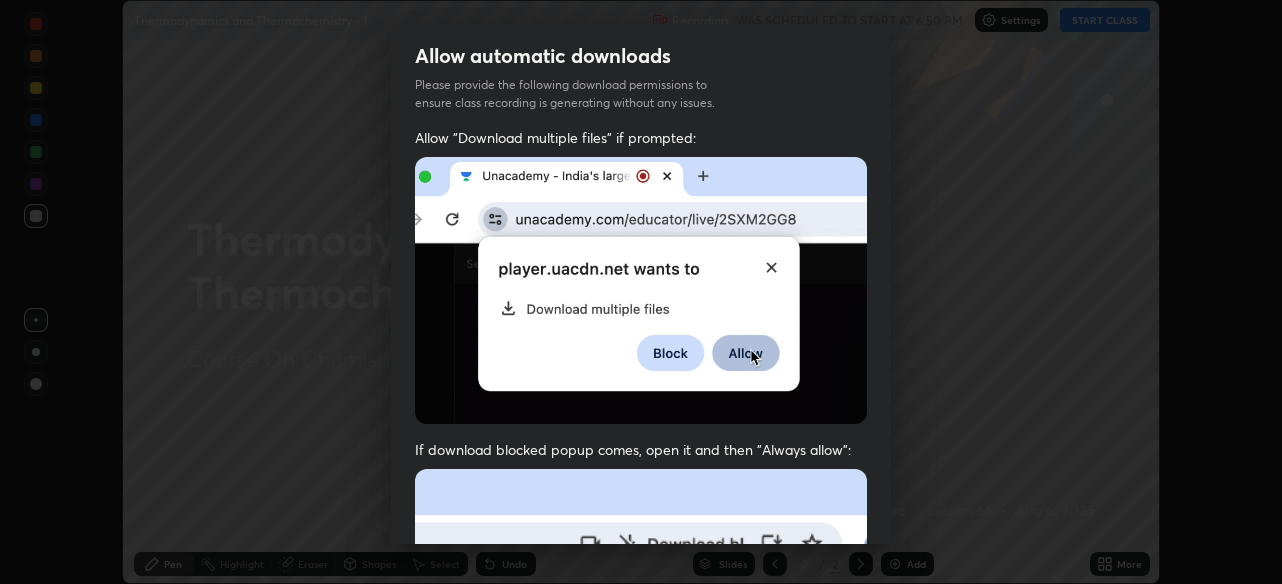 click at bounding box center (641, 687) 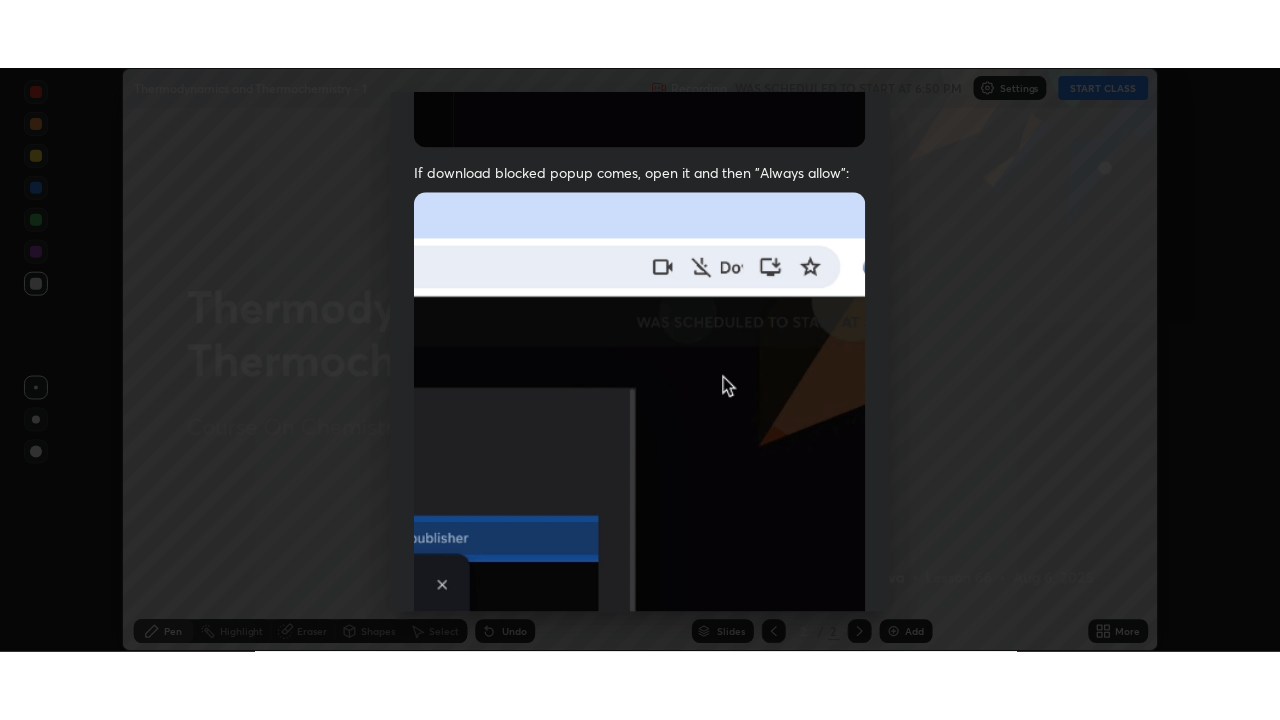 scroll, scrollTop: 480, scrollLeft: 0, axis: vertical 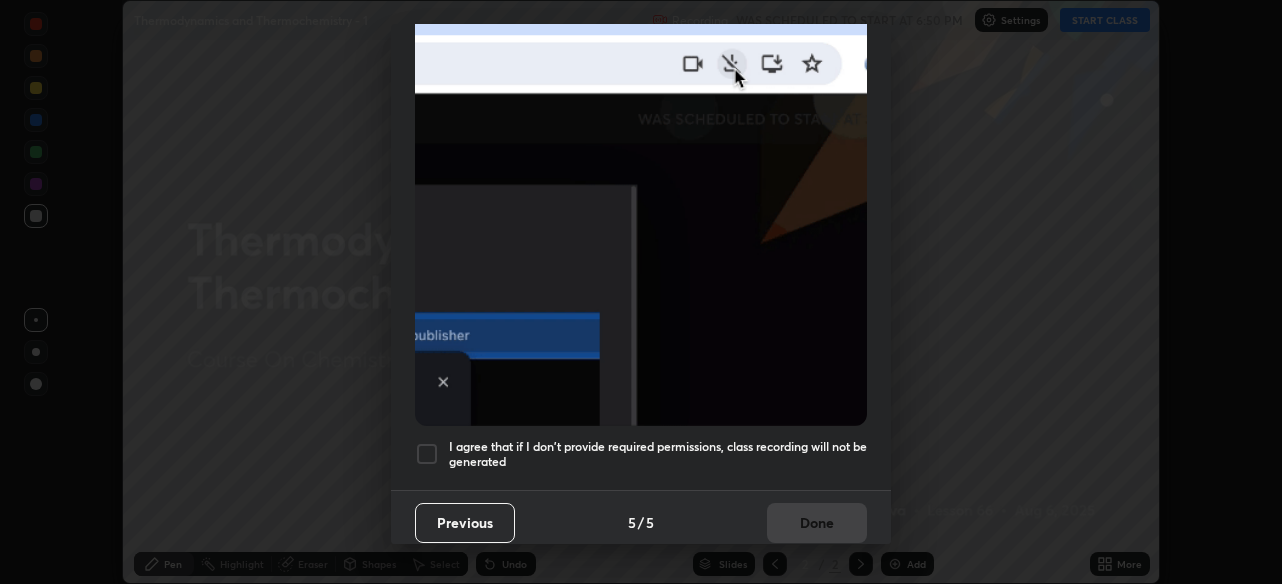 click at bounding box center (427, 454) 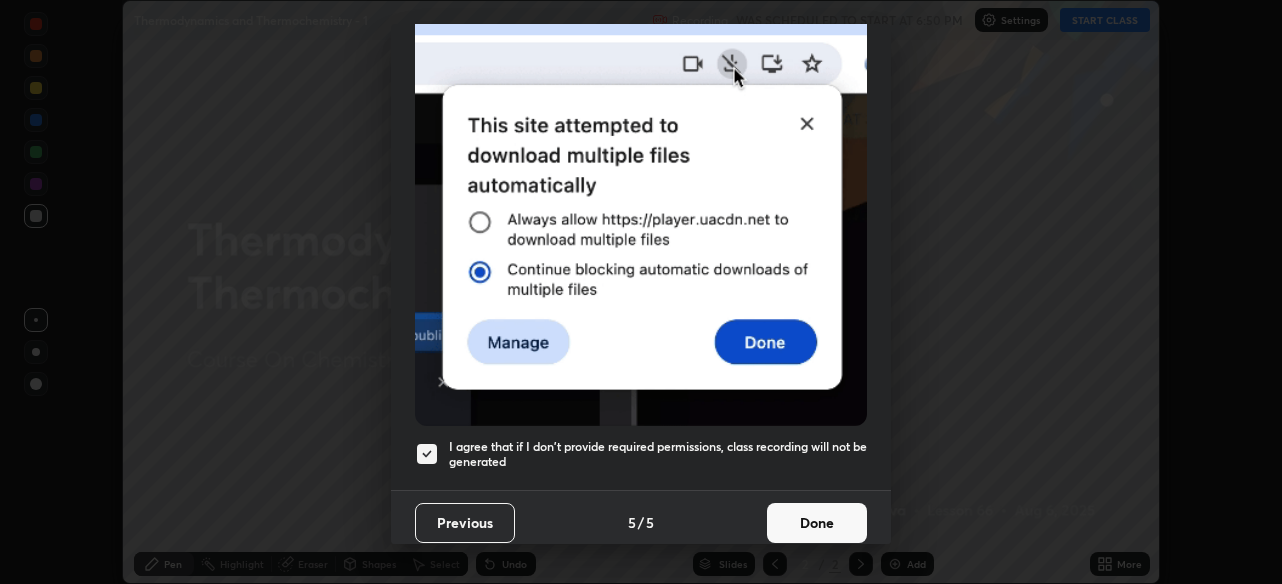 click on "Done" at bounding box center [817, 523] 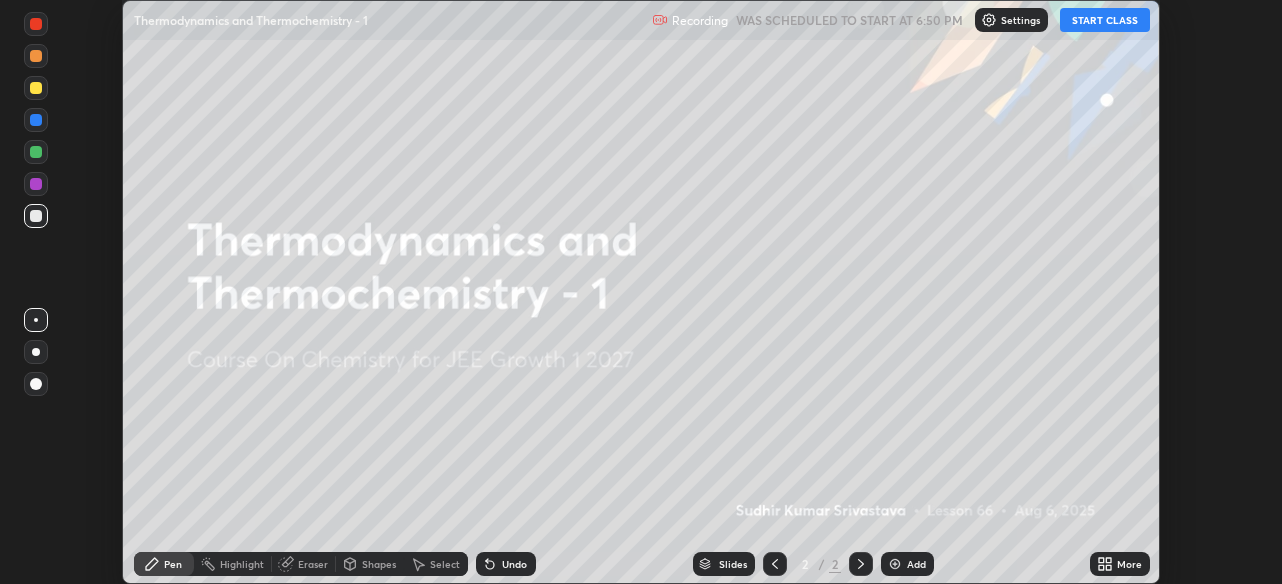 click on "START CLASS" at bounding box center [1105, 20] 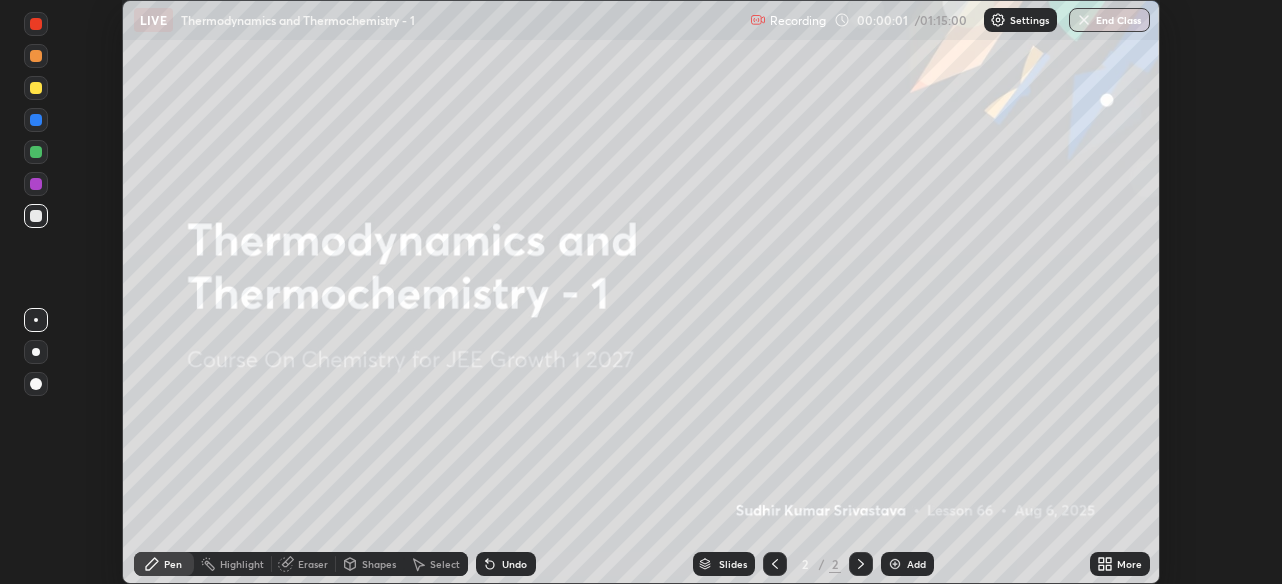 click 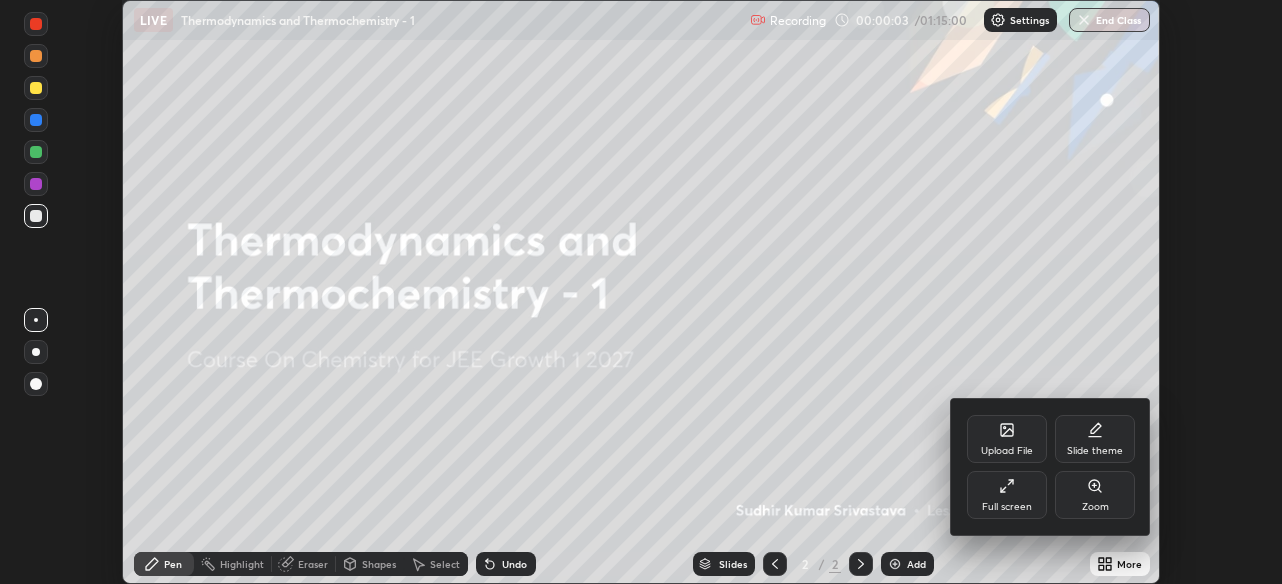 click 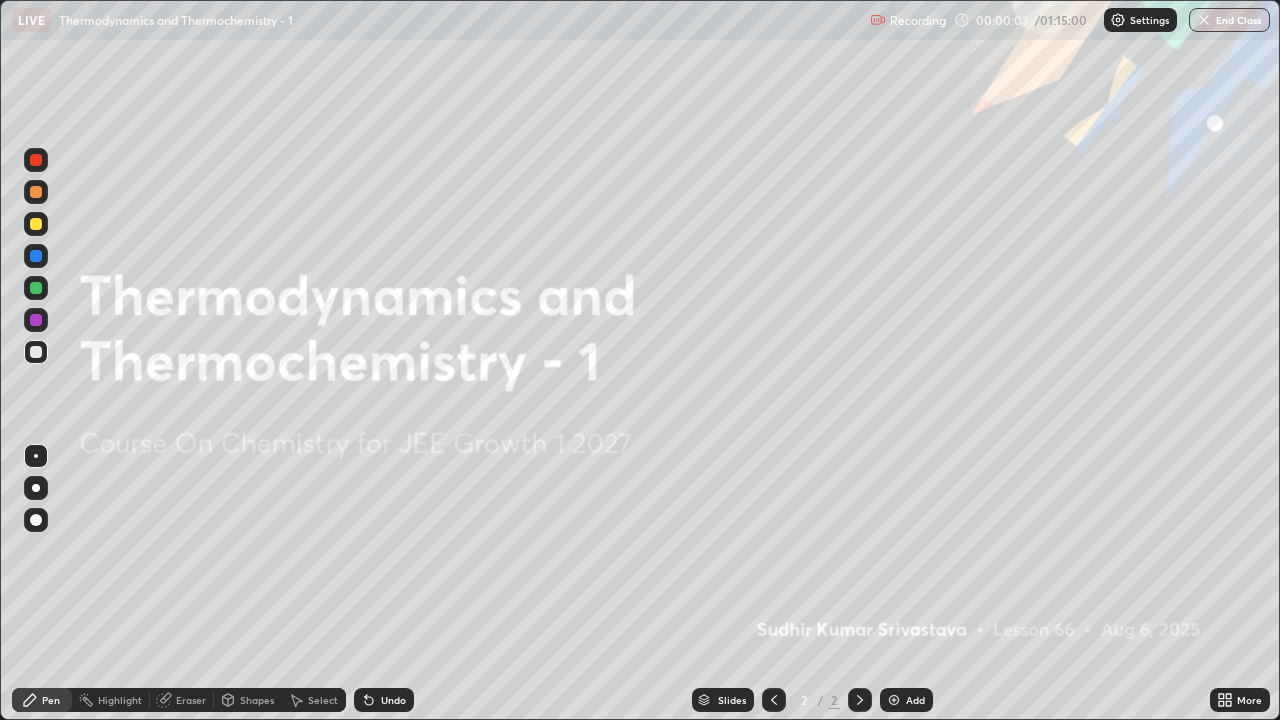 scroll, scrollTop: 99280, scrollLeft: 98720, axis: both 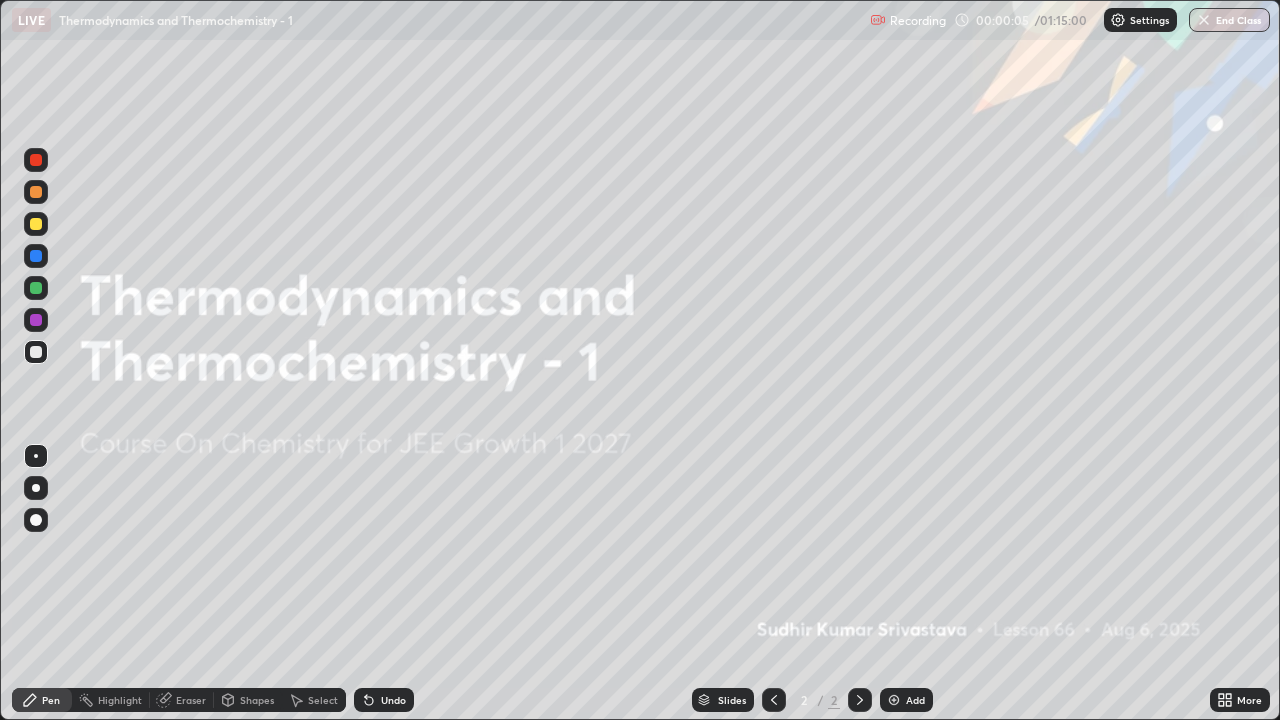 click at bounding box center [894, 700] 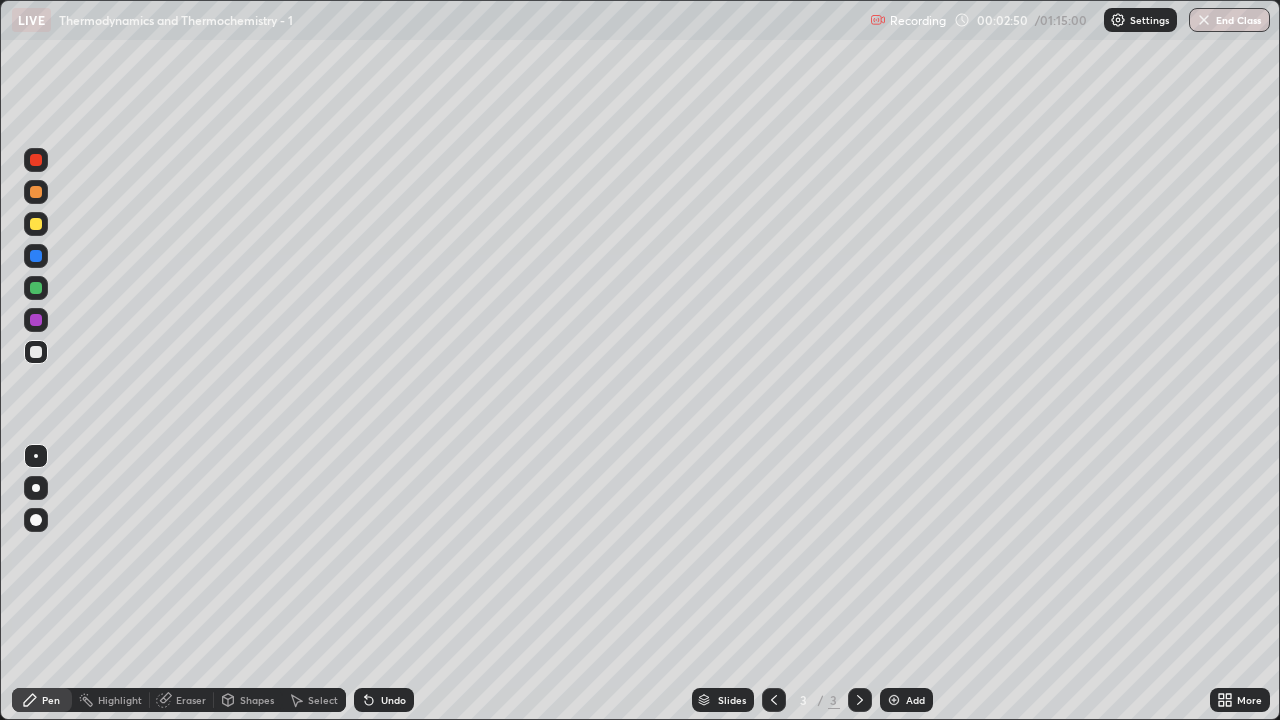 click on "Eraser" at bounding box center [191, 700] 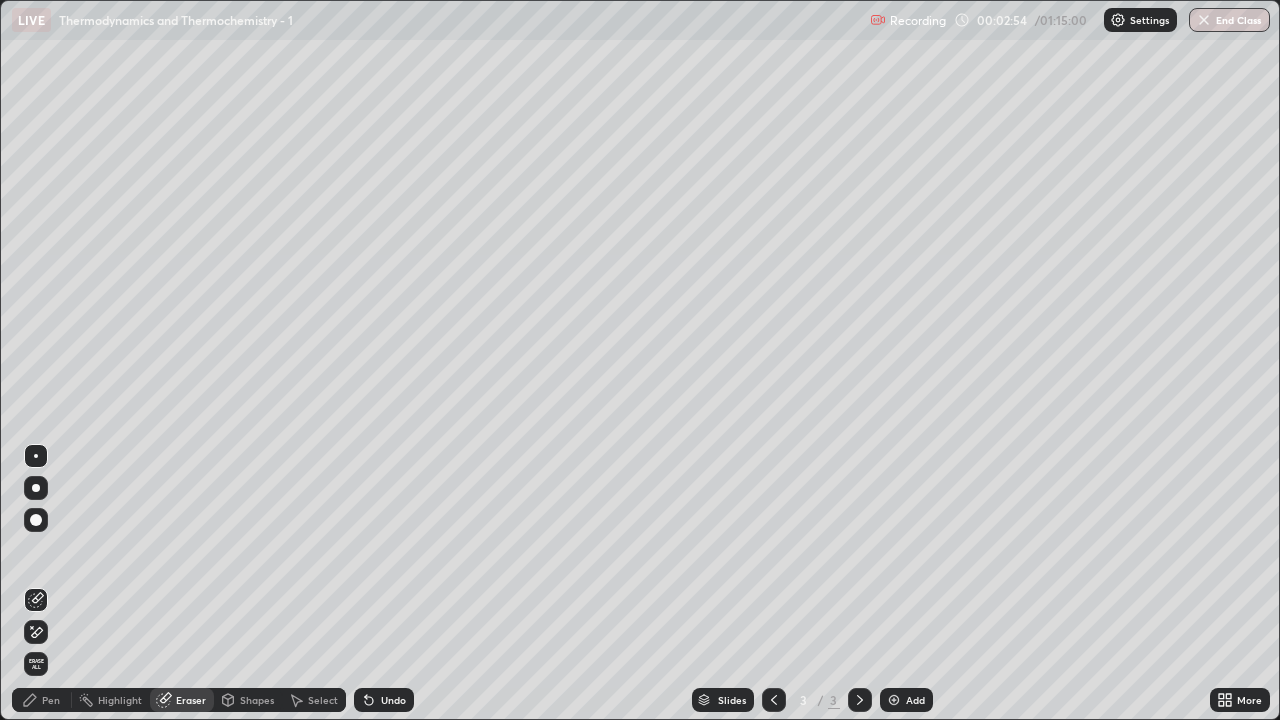 click on "Pen" at bounding box center (51, 700) 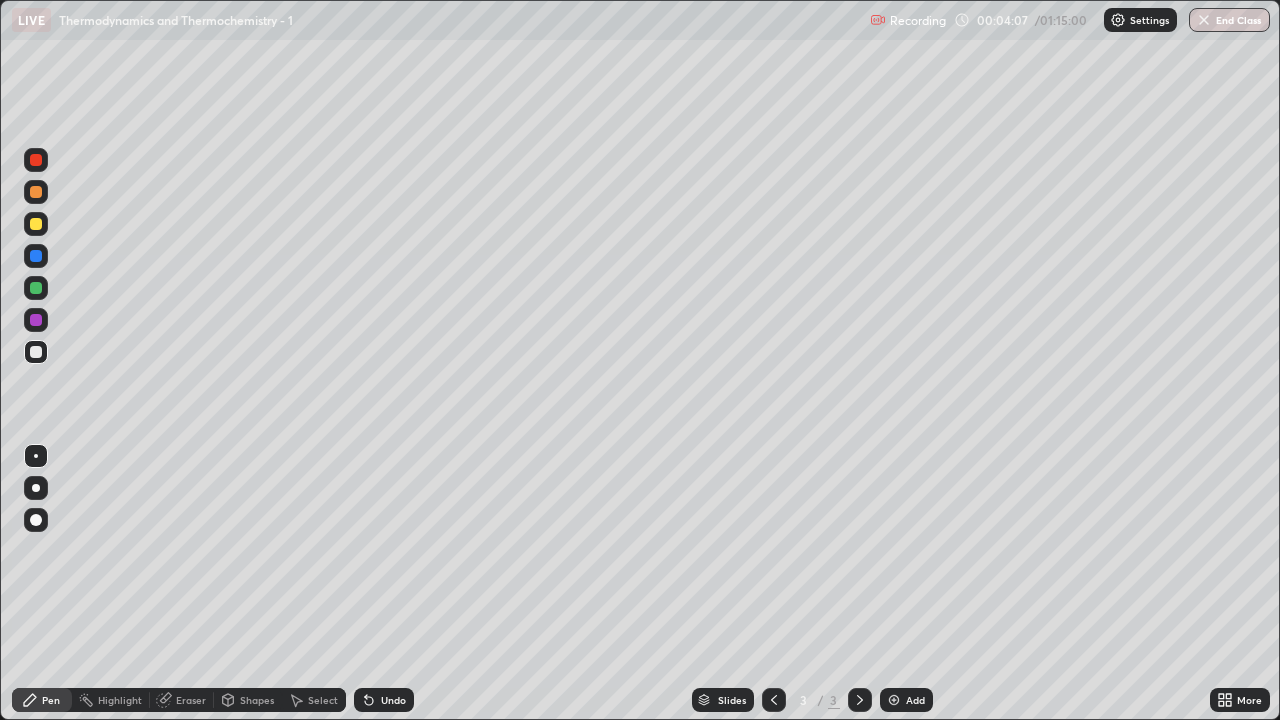 click on "Add" at bounding box center (906, 700) 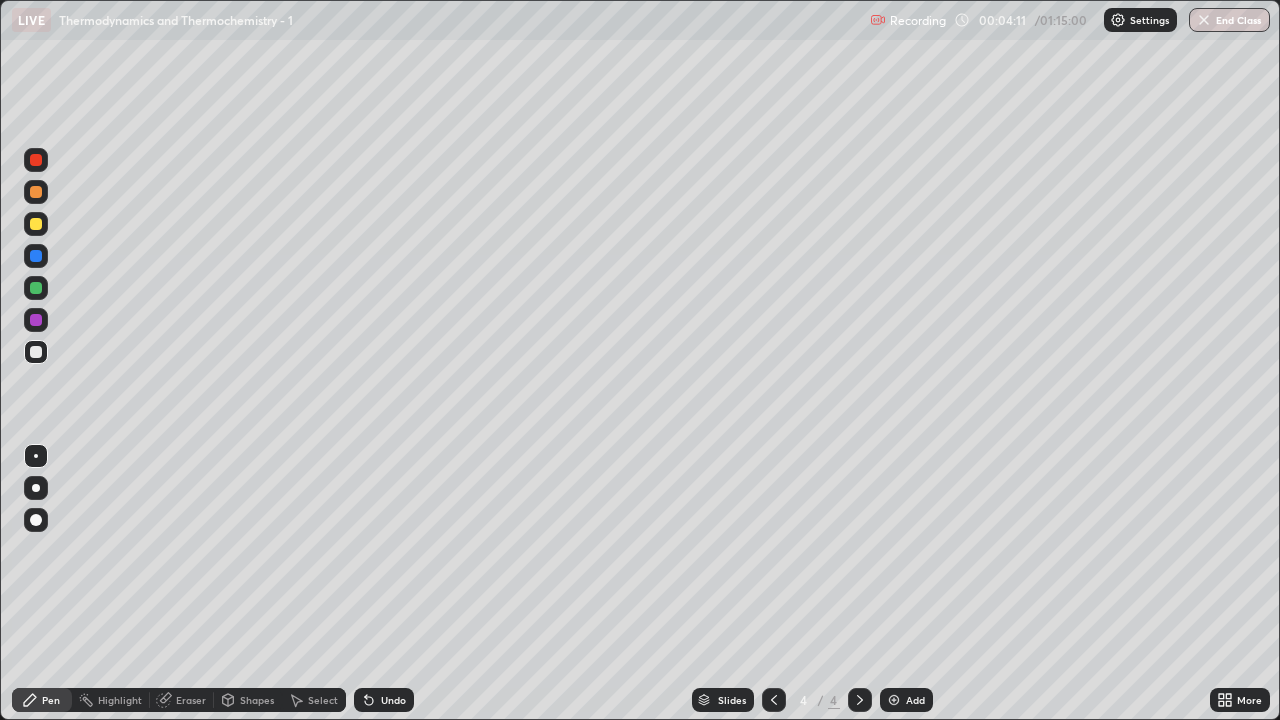 click 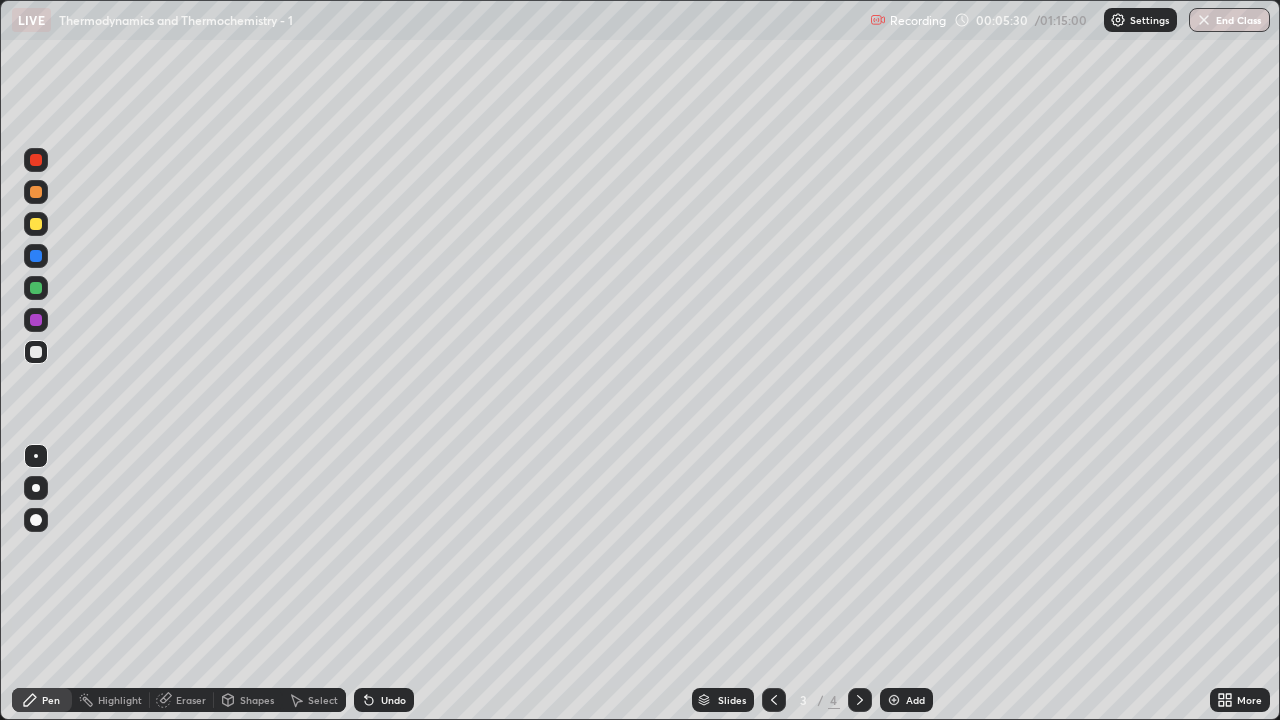 click on "Add" at bounding box center [915, 700] 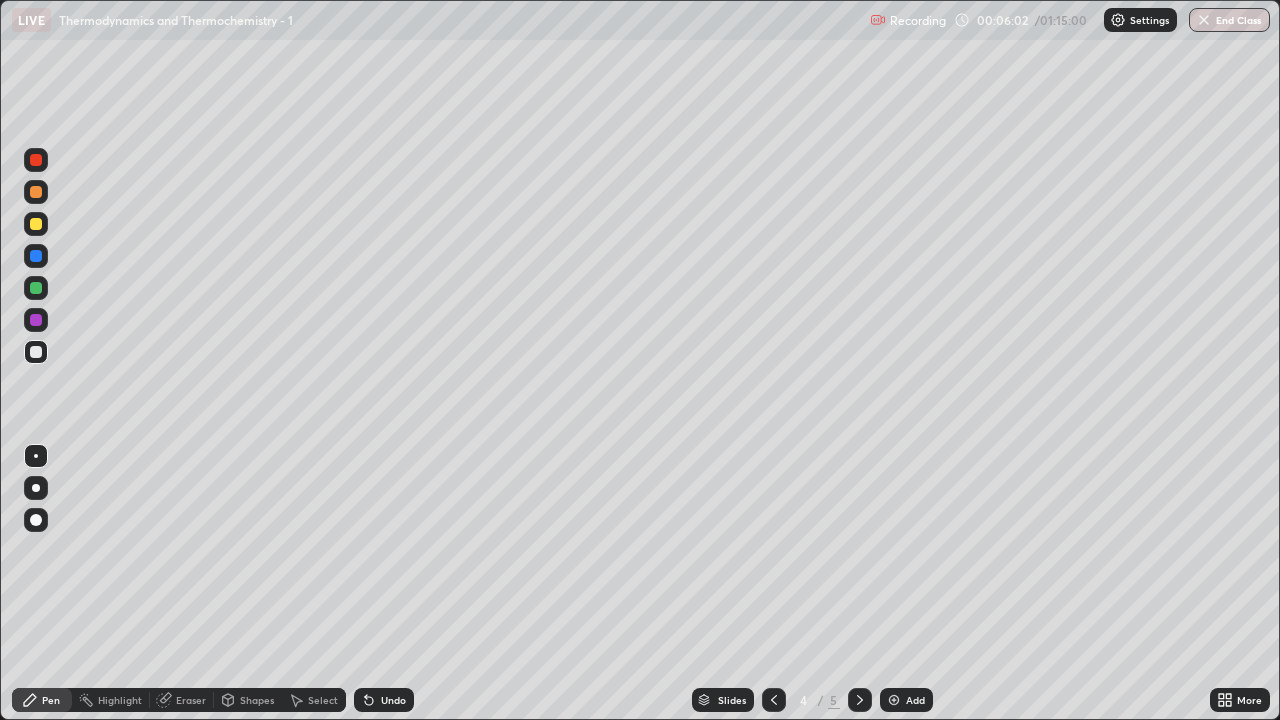 click on "Eraser" at bounding box center (191, 700) 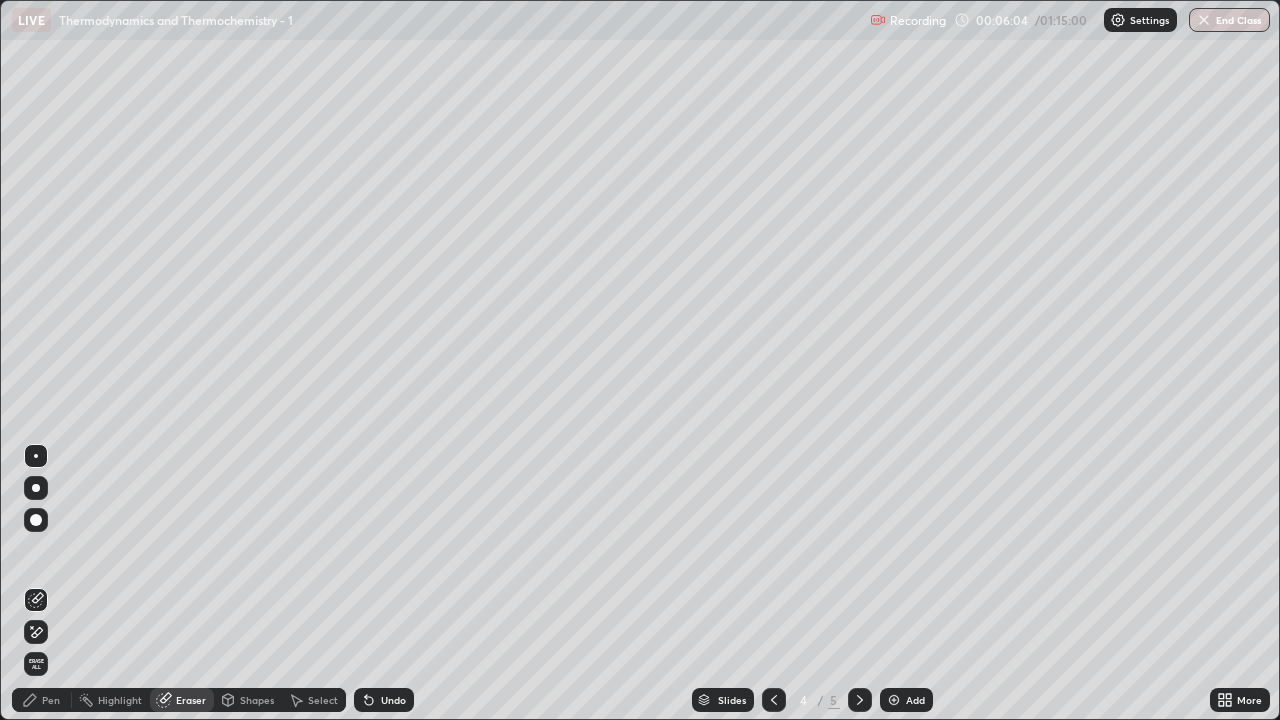 click on "Pen" at bounding box center [51, 700] 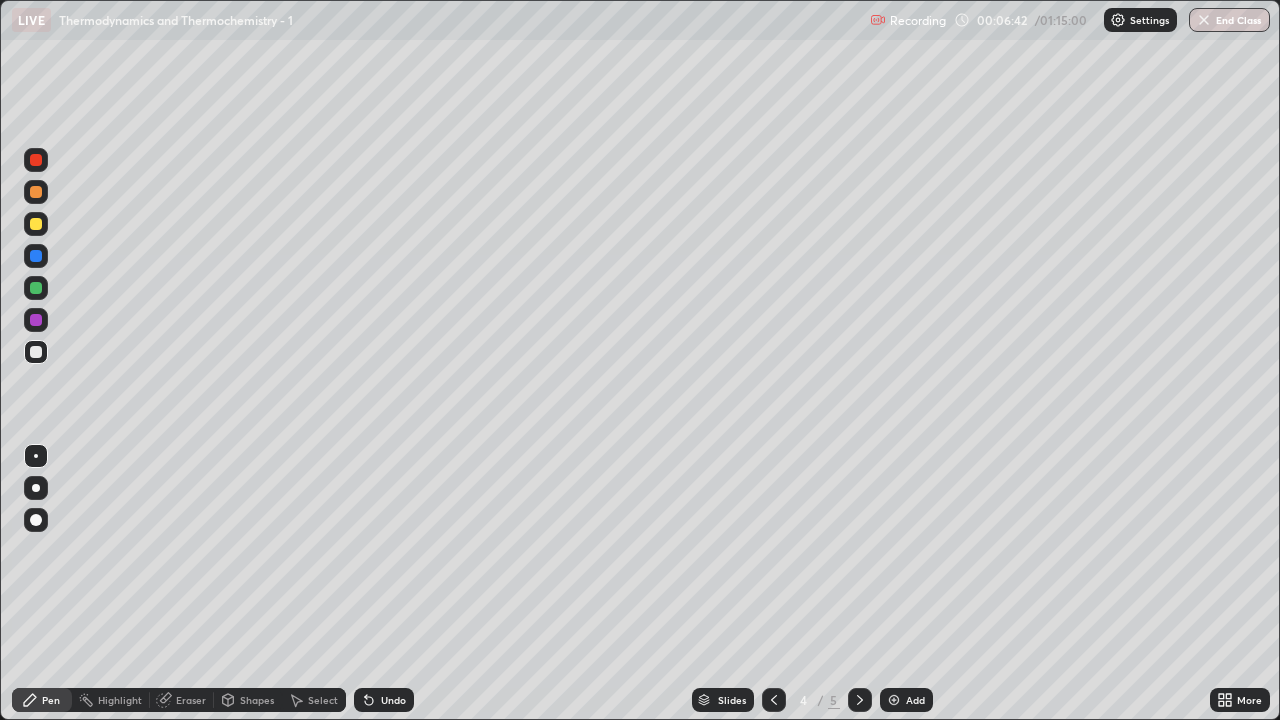 click on "Add" at bounding box center [915, 700] 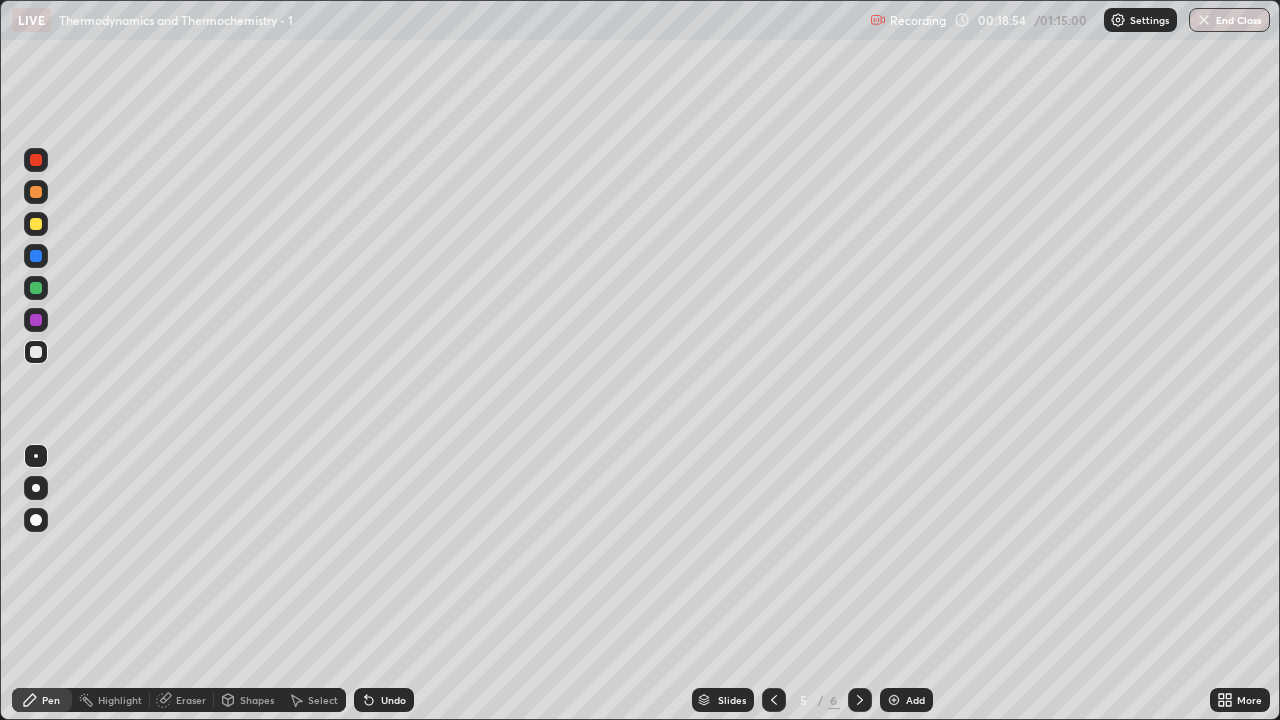click at bounding box center (774, 700) 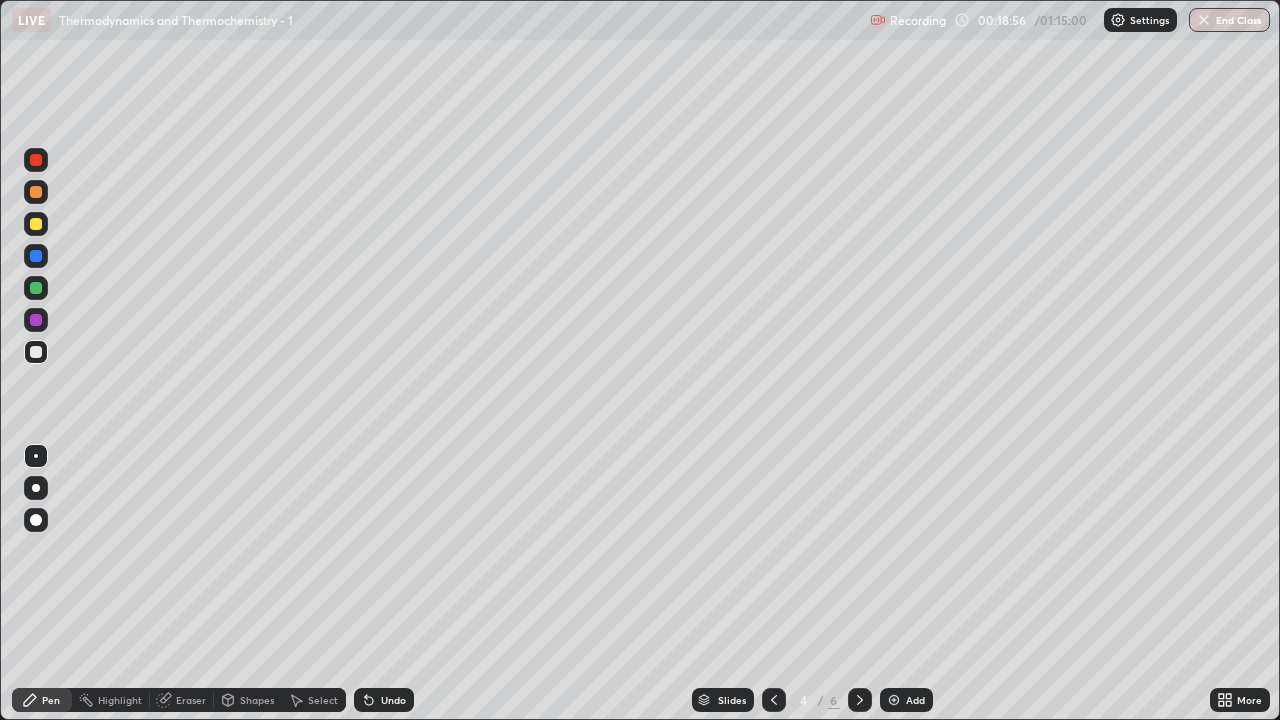 click 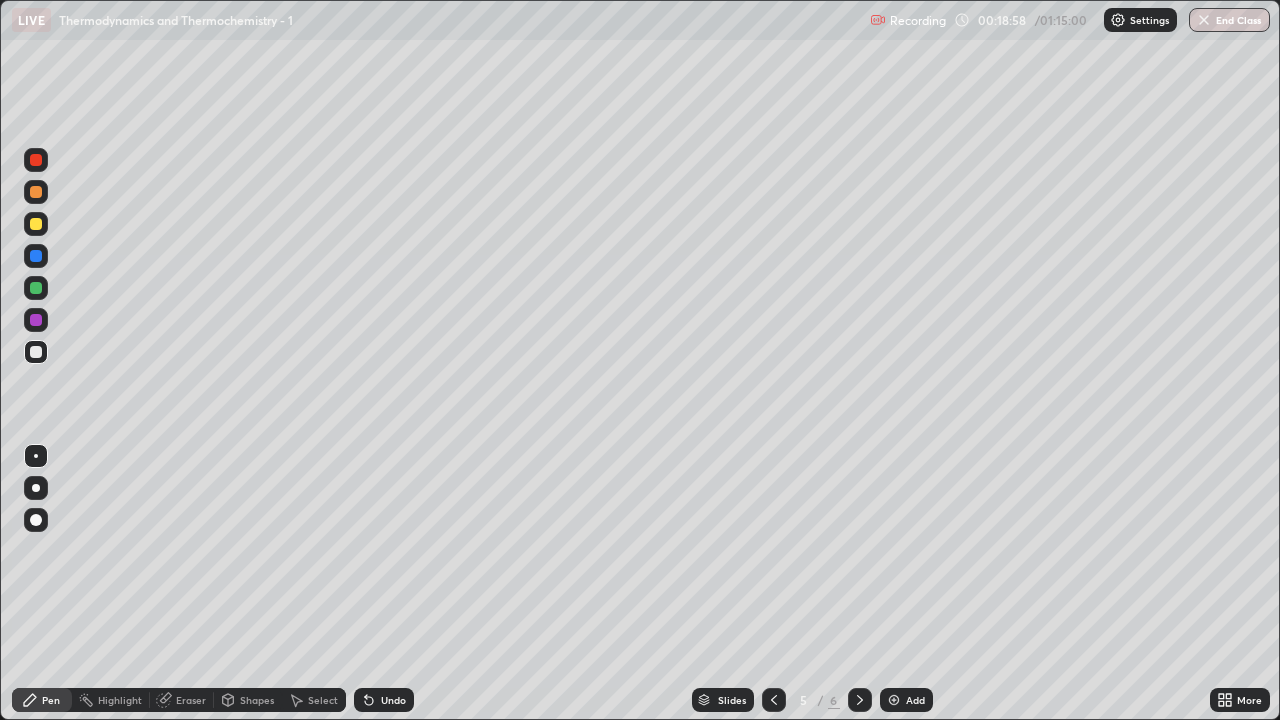 click at bounding box center [774, 700] 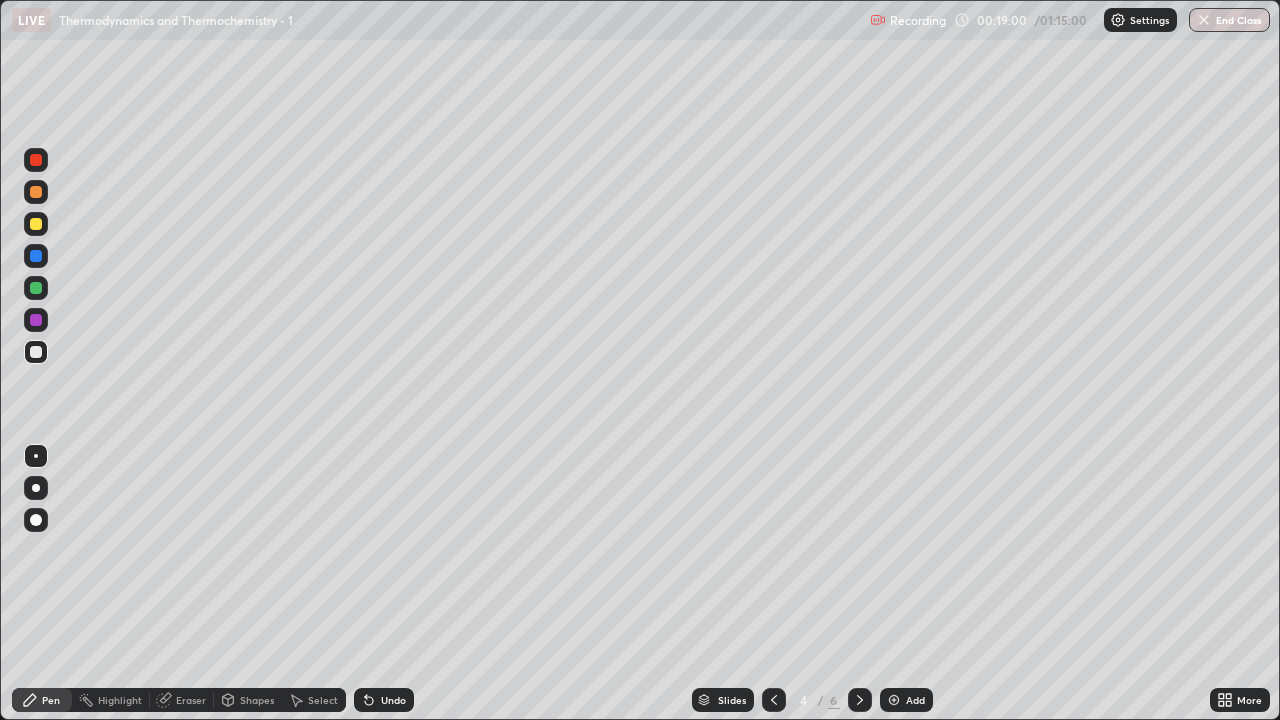 click at bounding box center [774, 700] 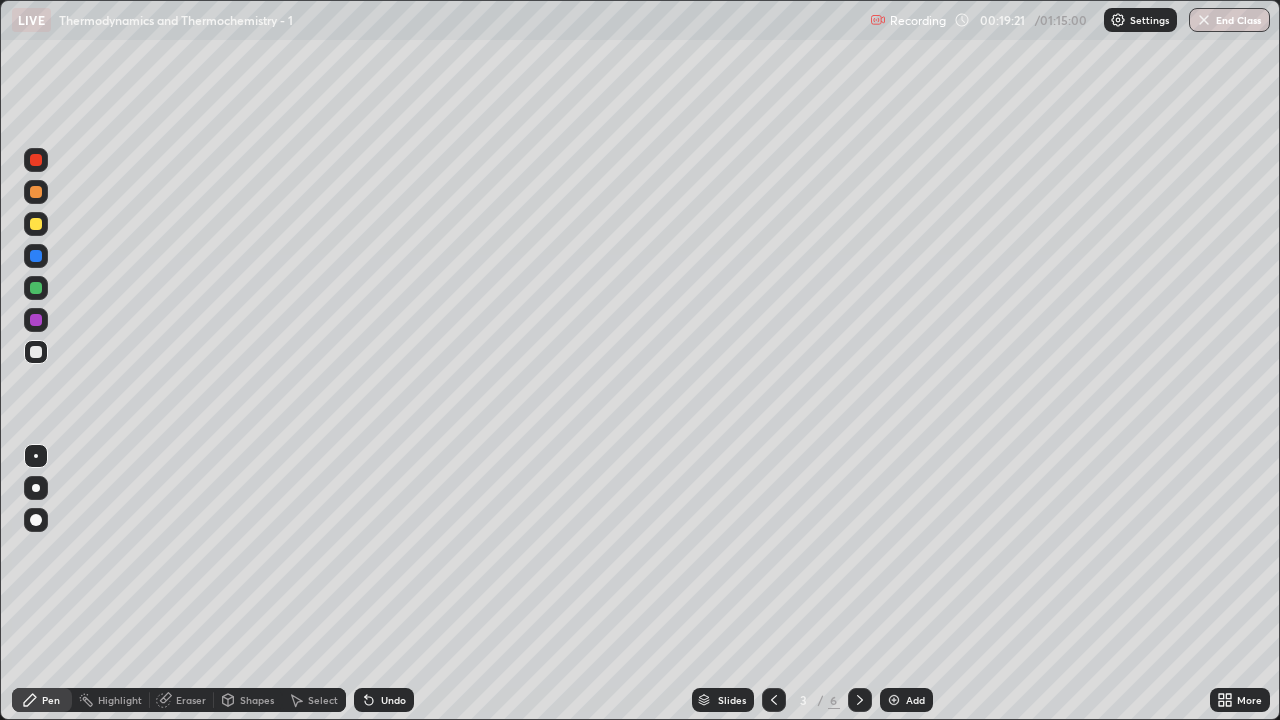 click 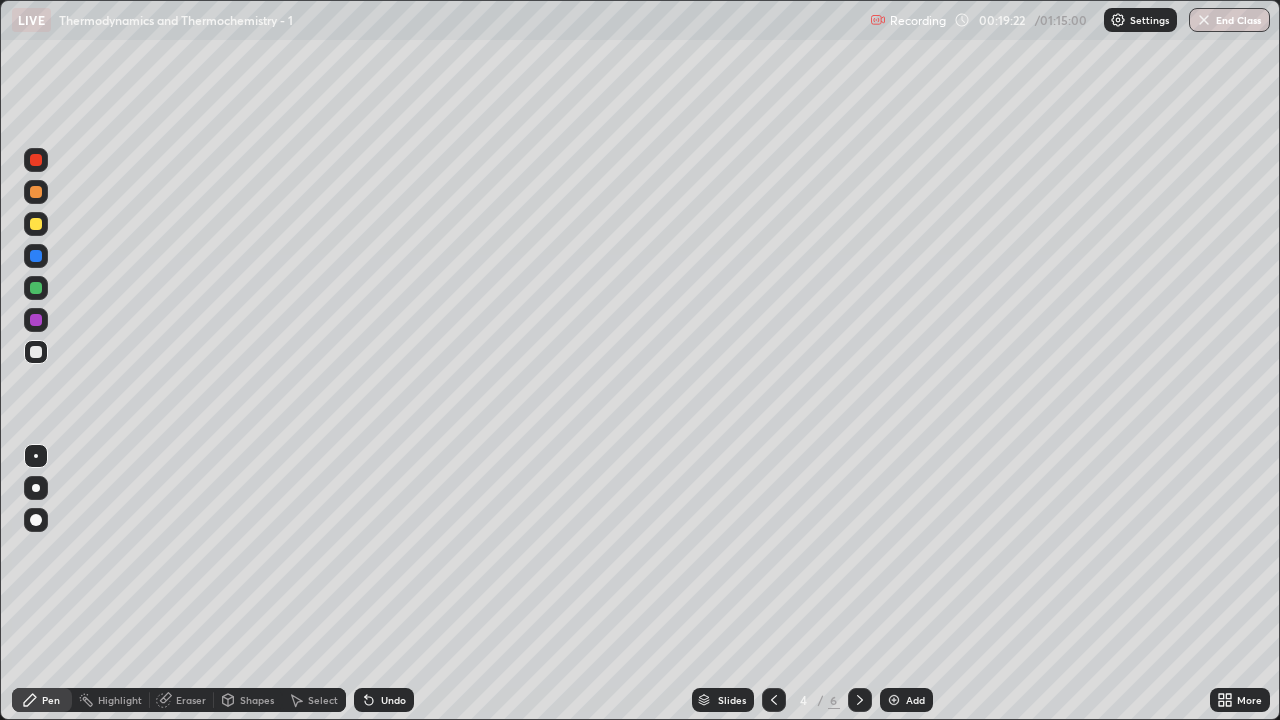 click at bounding box center (860, 700) 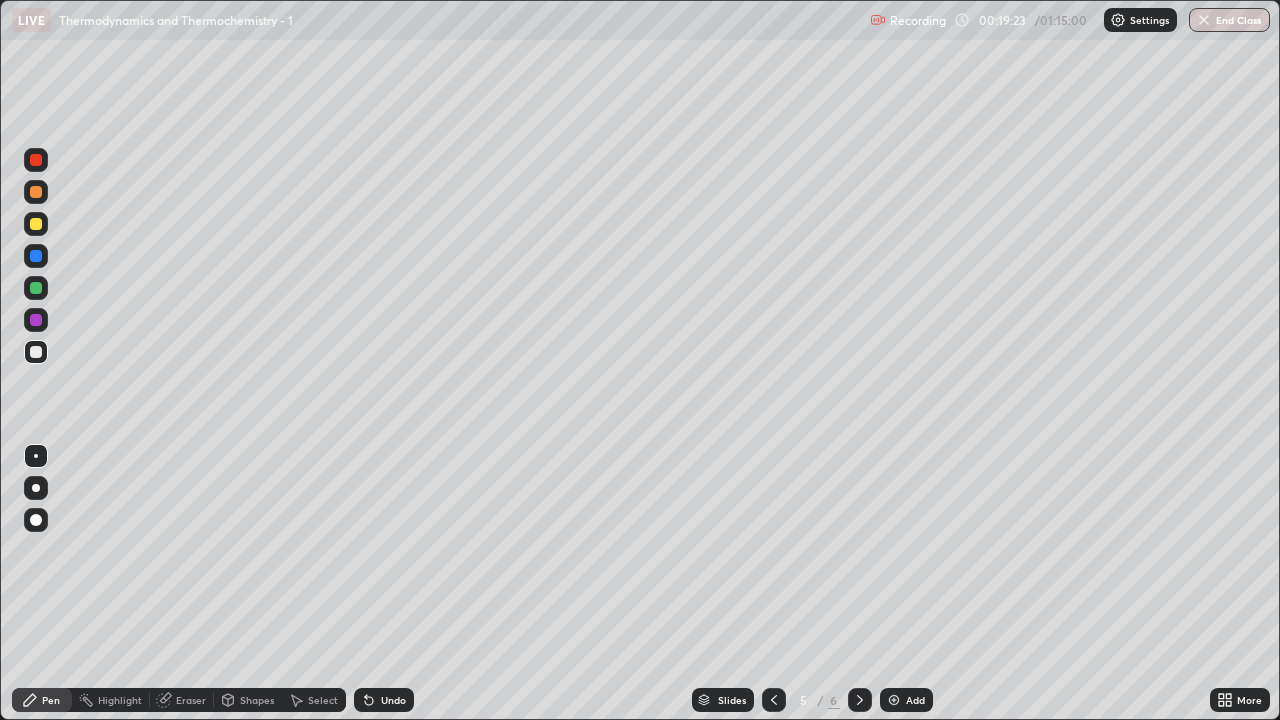 click at bounding box center (860, 700) 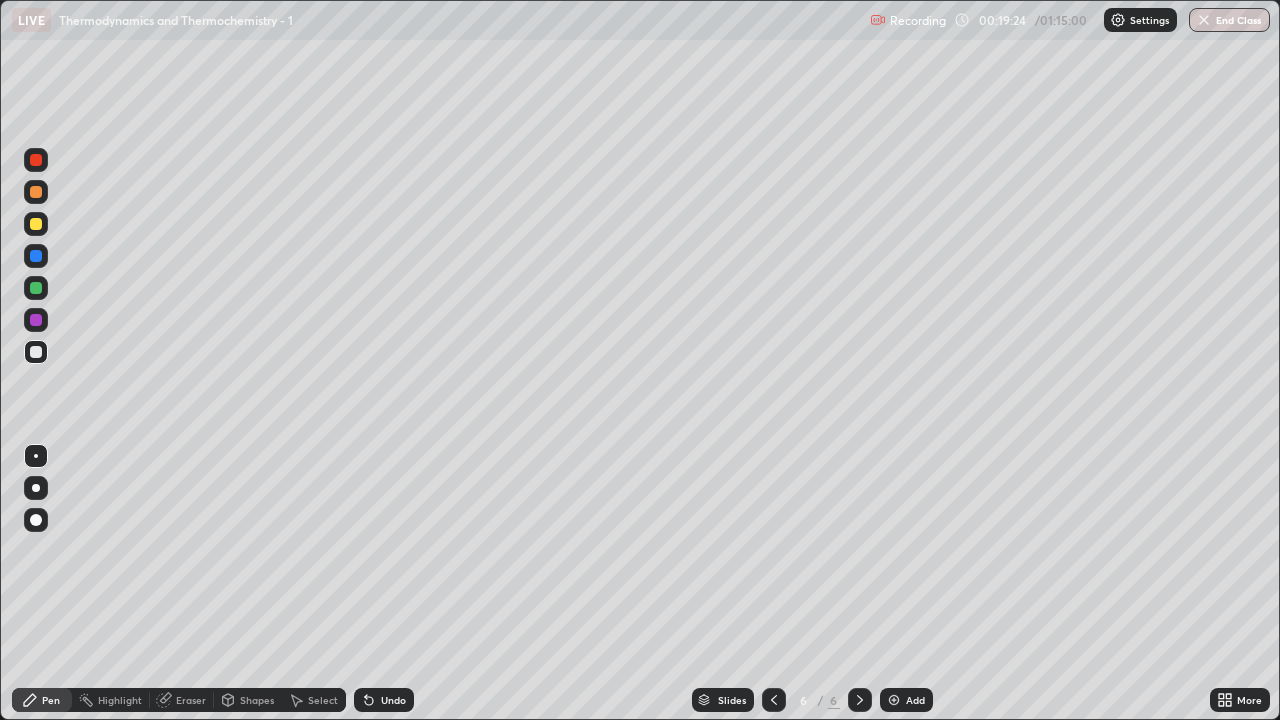 click at bounding box center (860, 700) 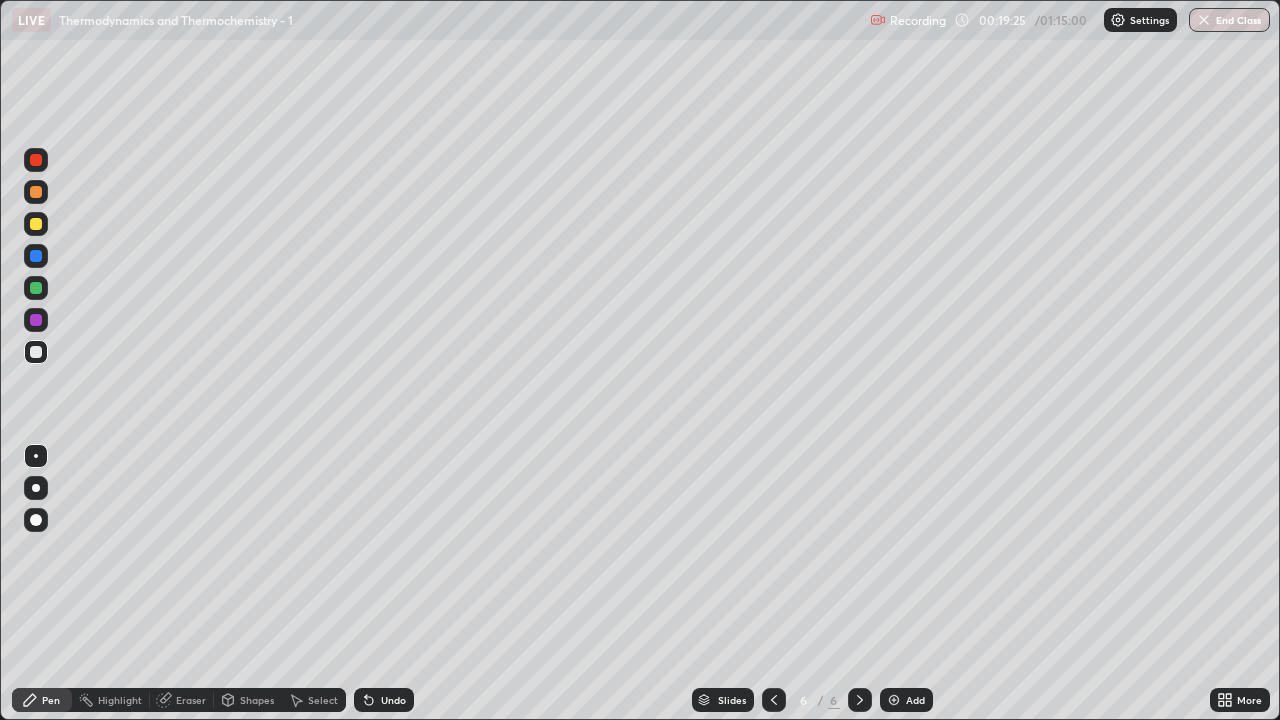 click at bounding box center [774, 700] 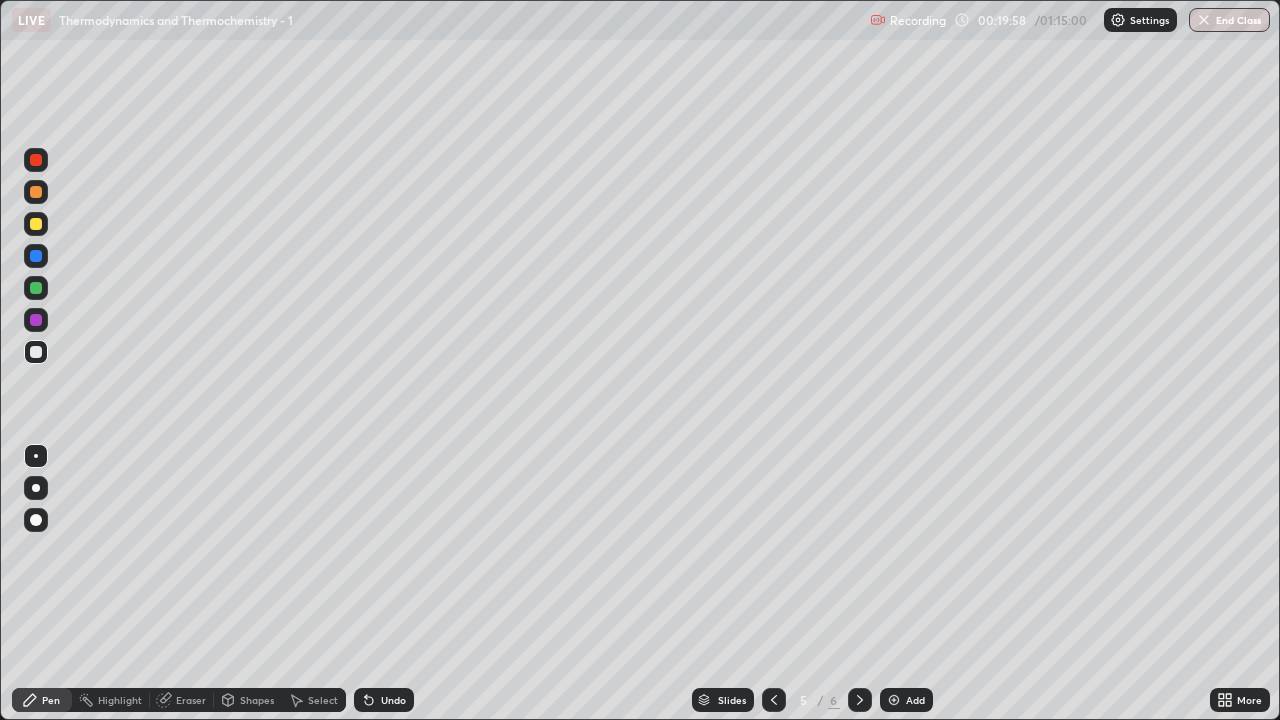 click 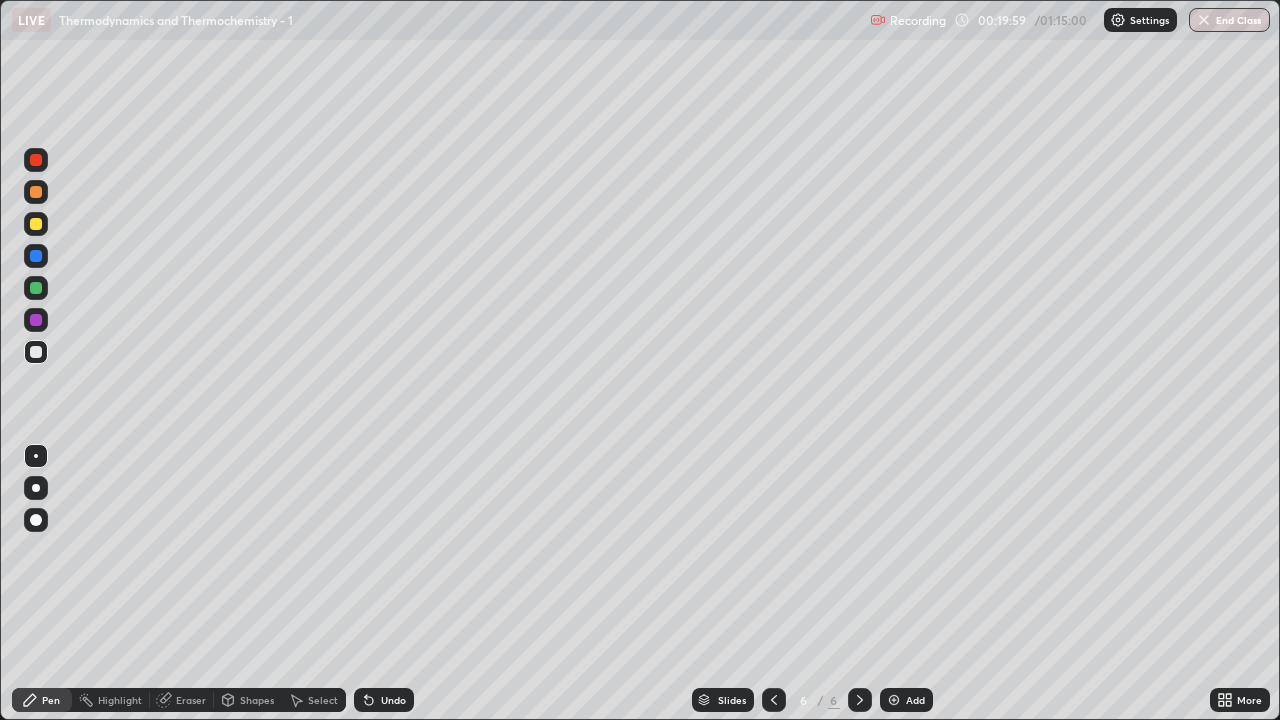 click 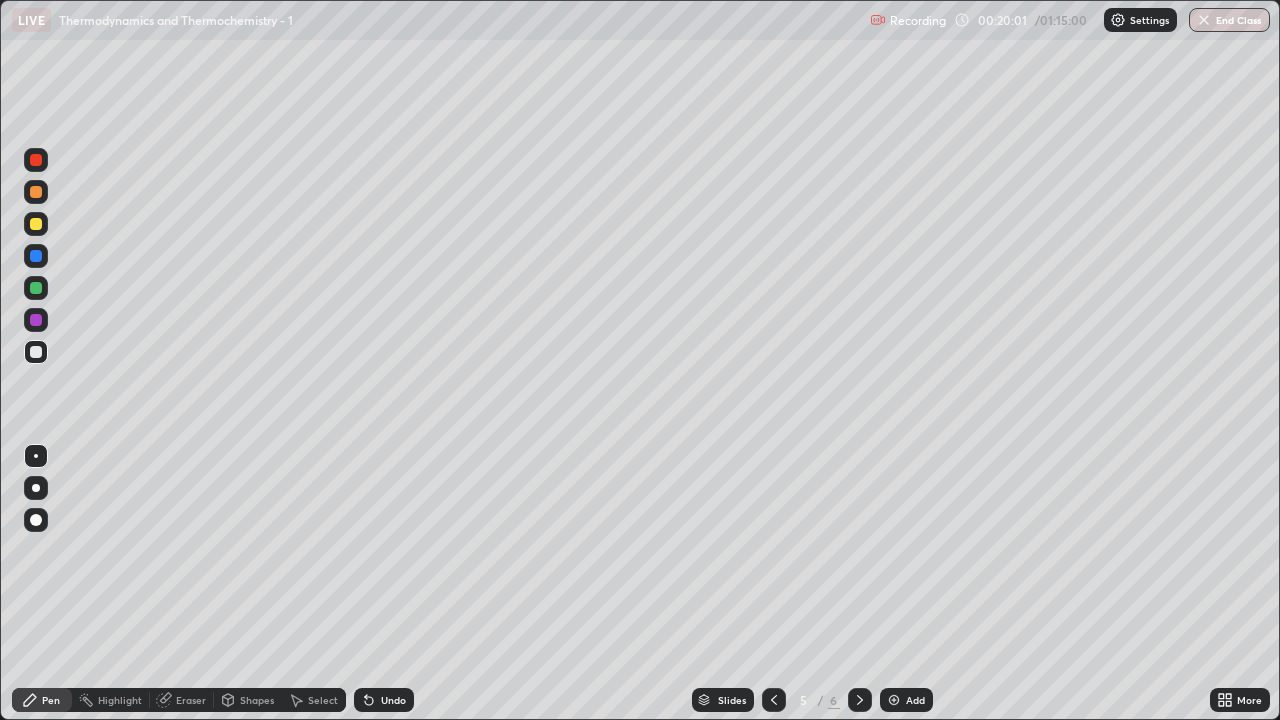click 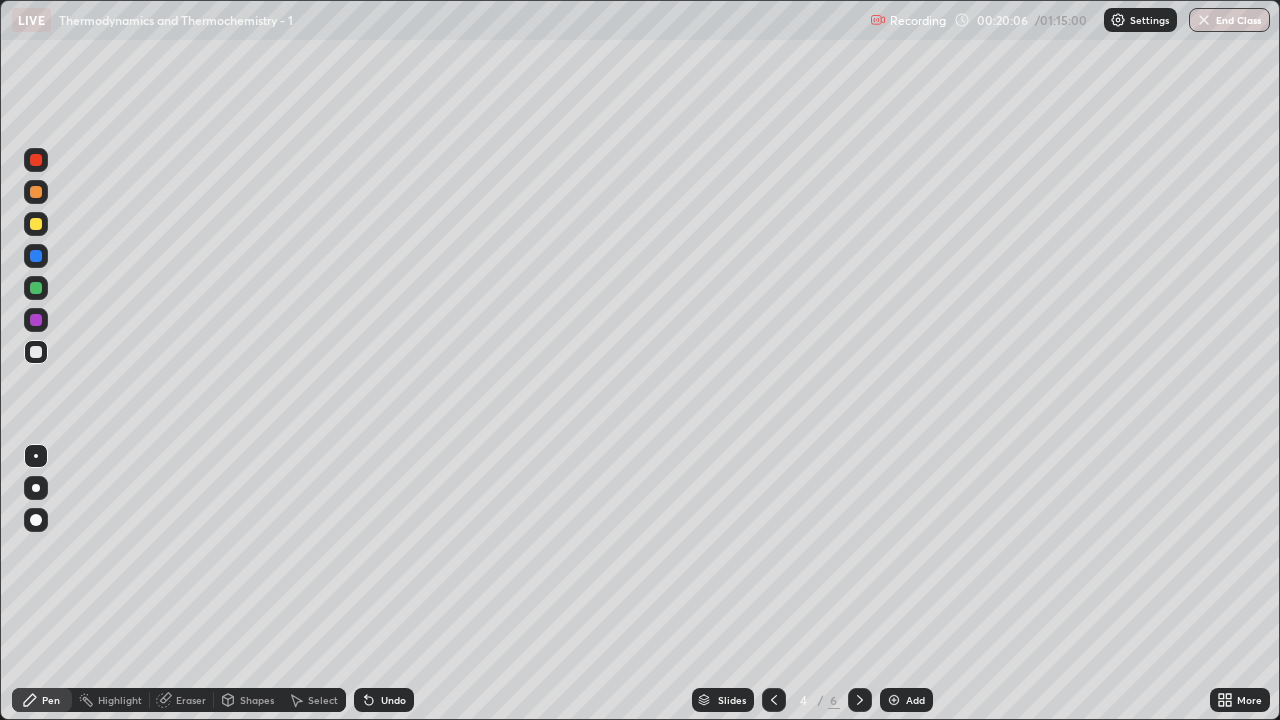 click 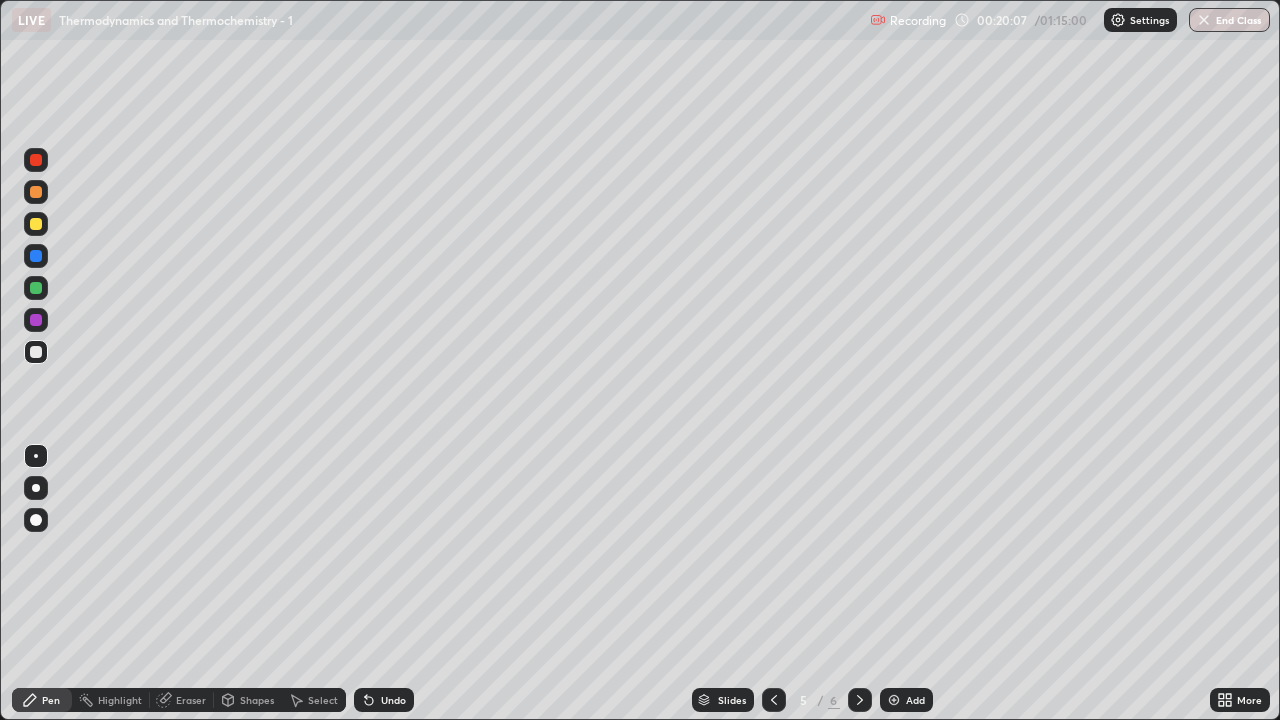 click 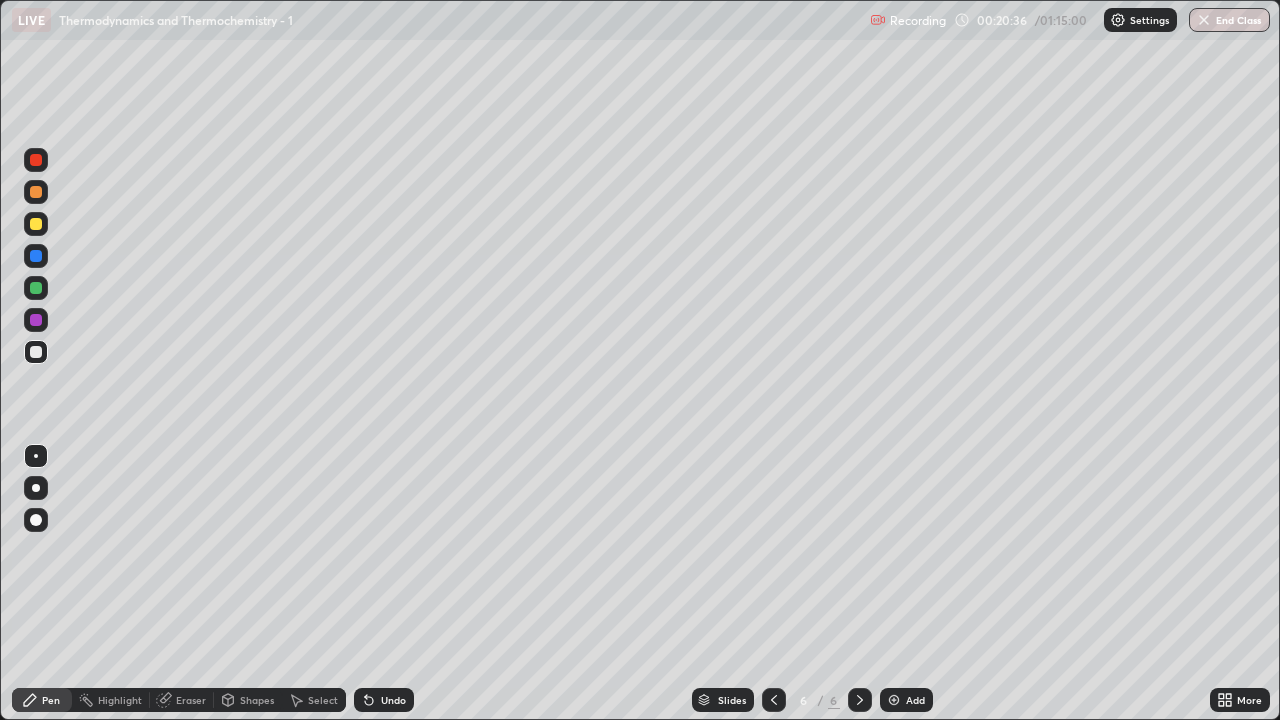 click 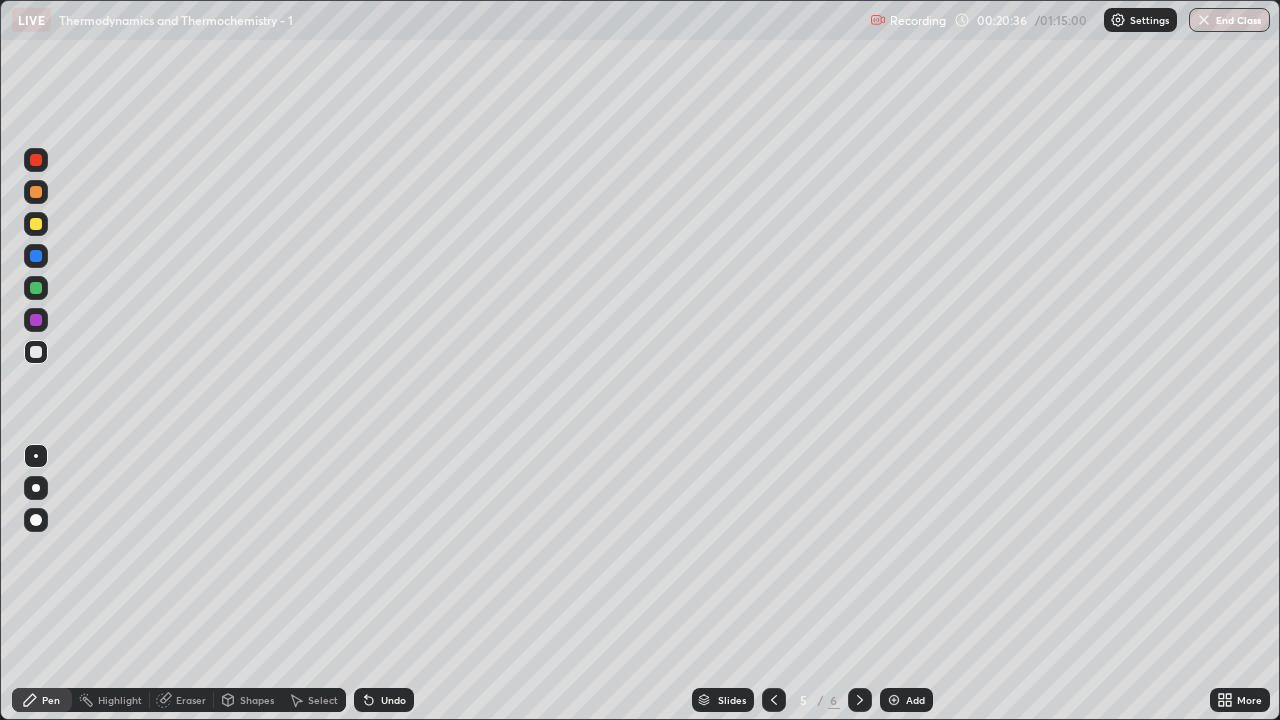 click 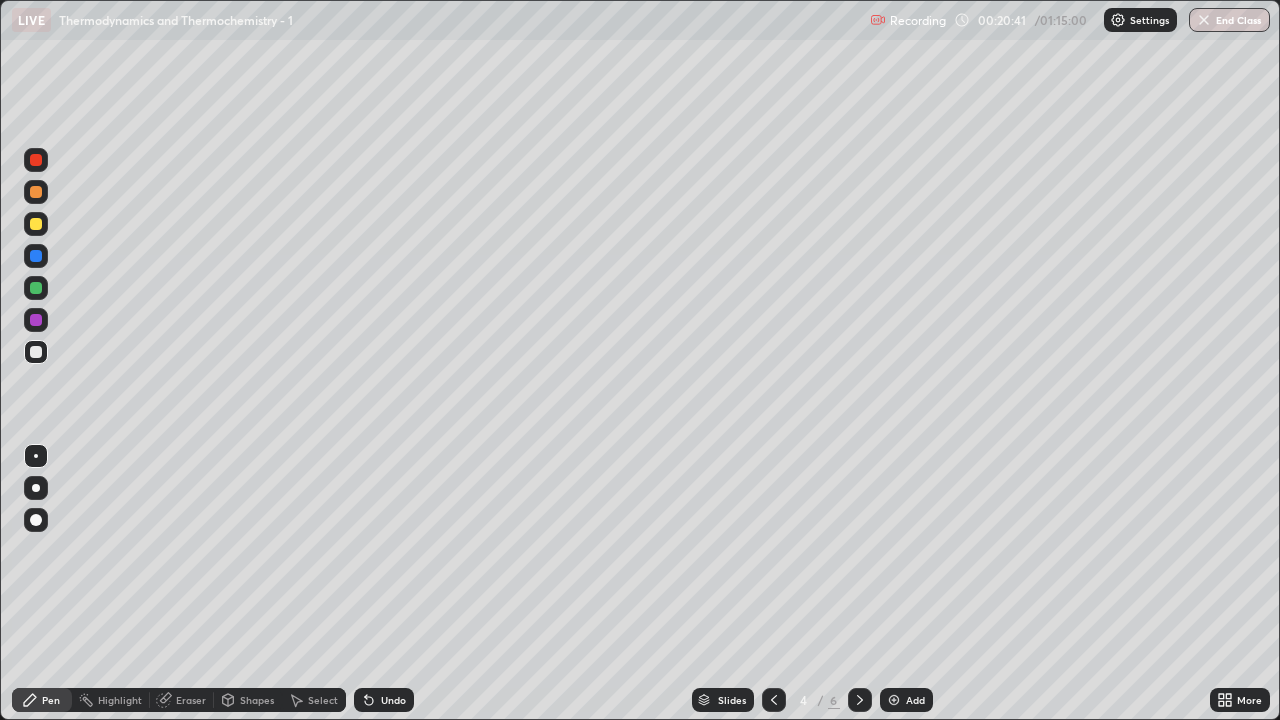 click 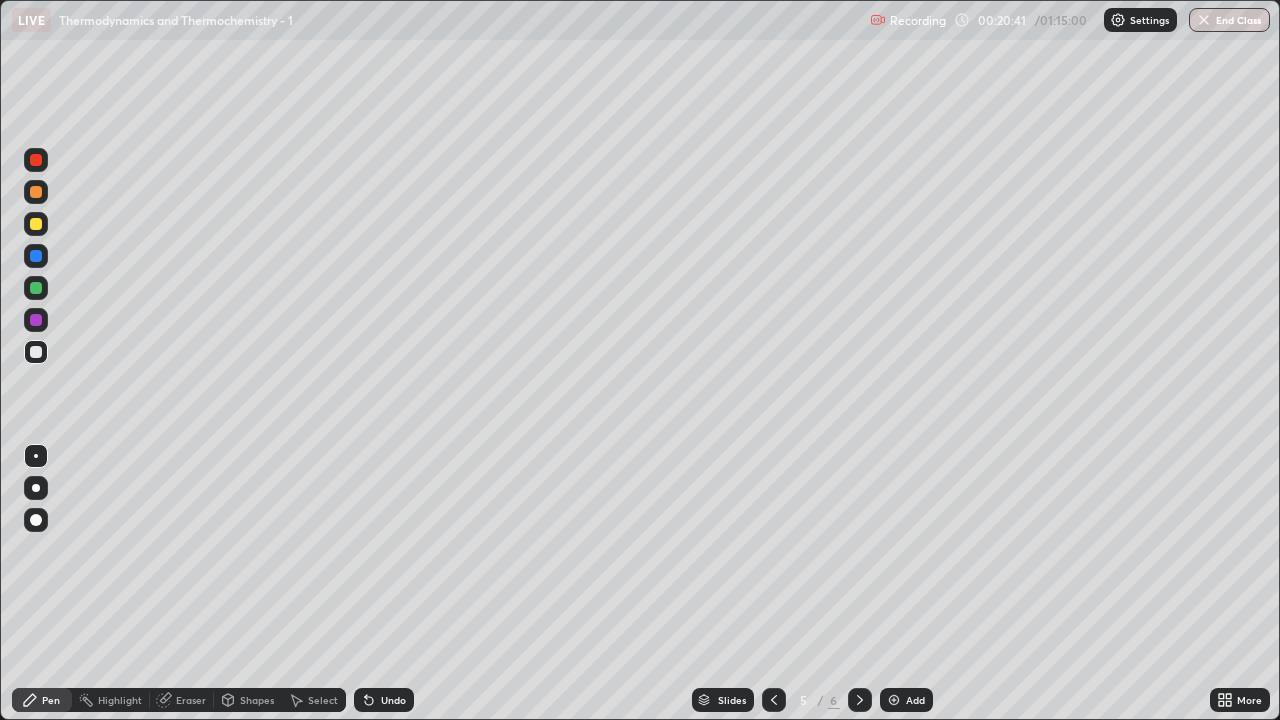 click 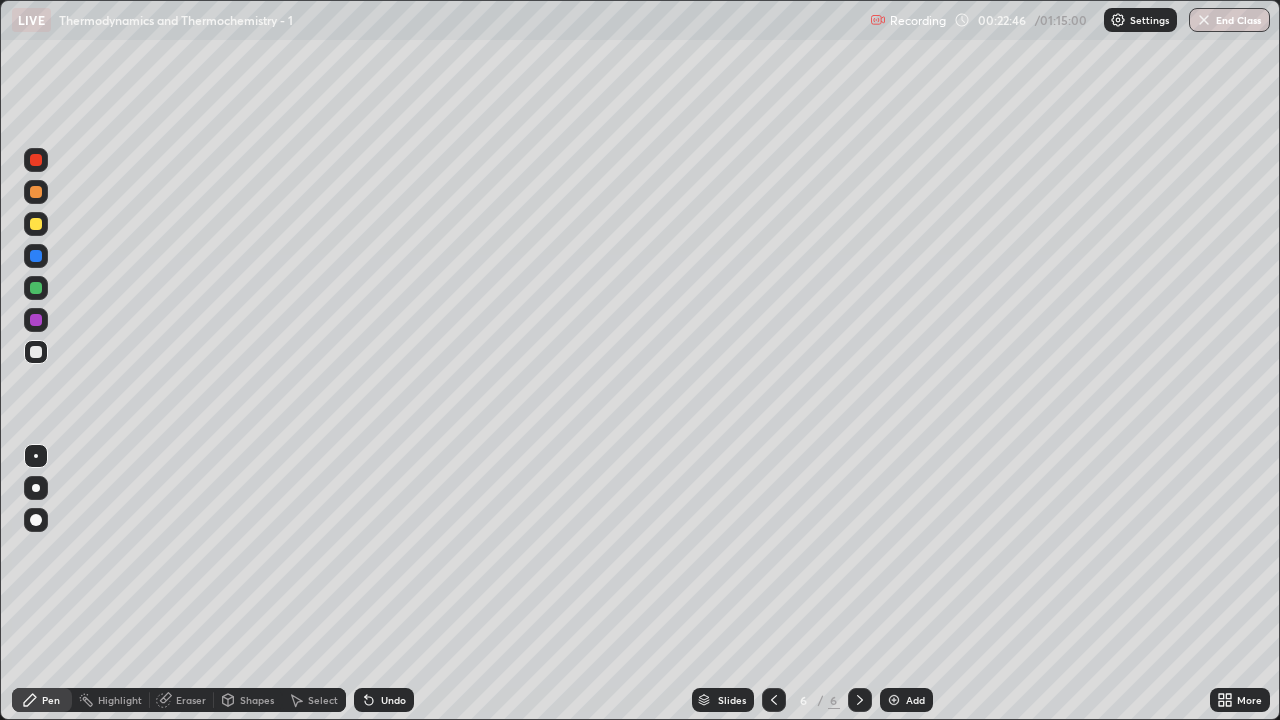 click 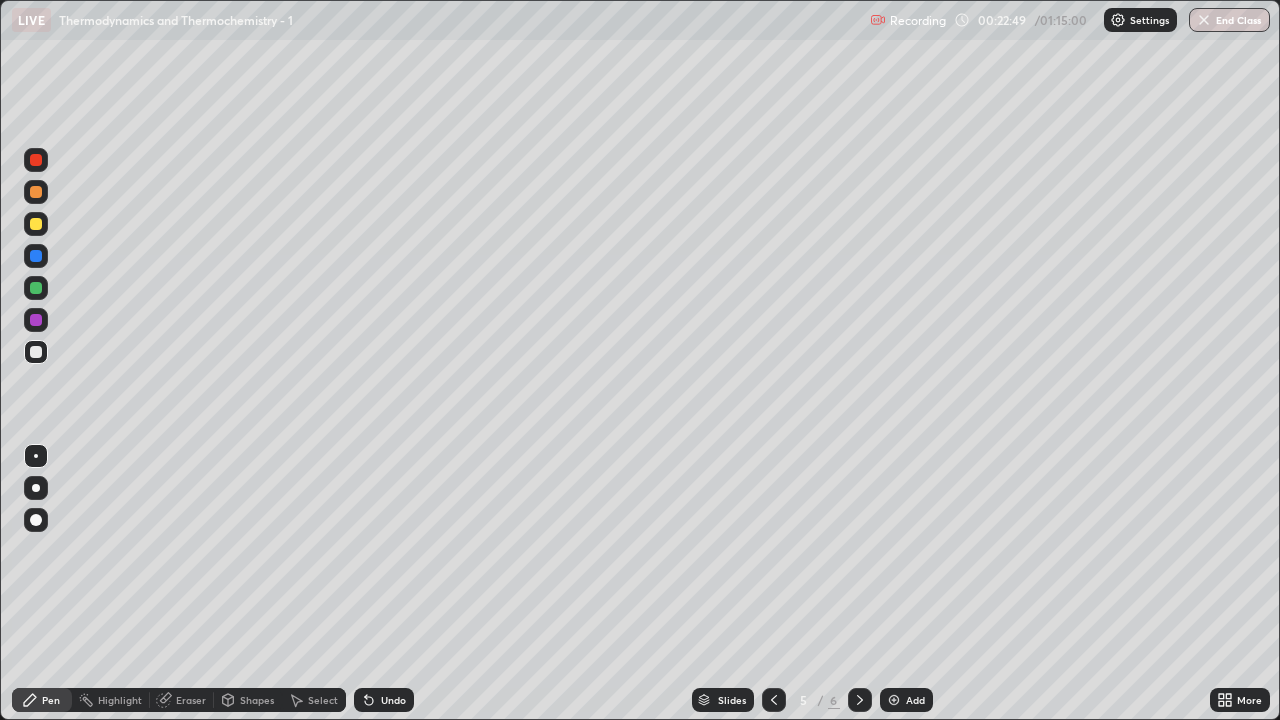 click 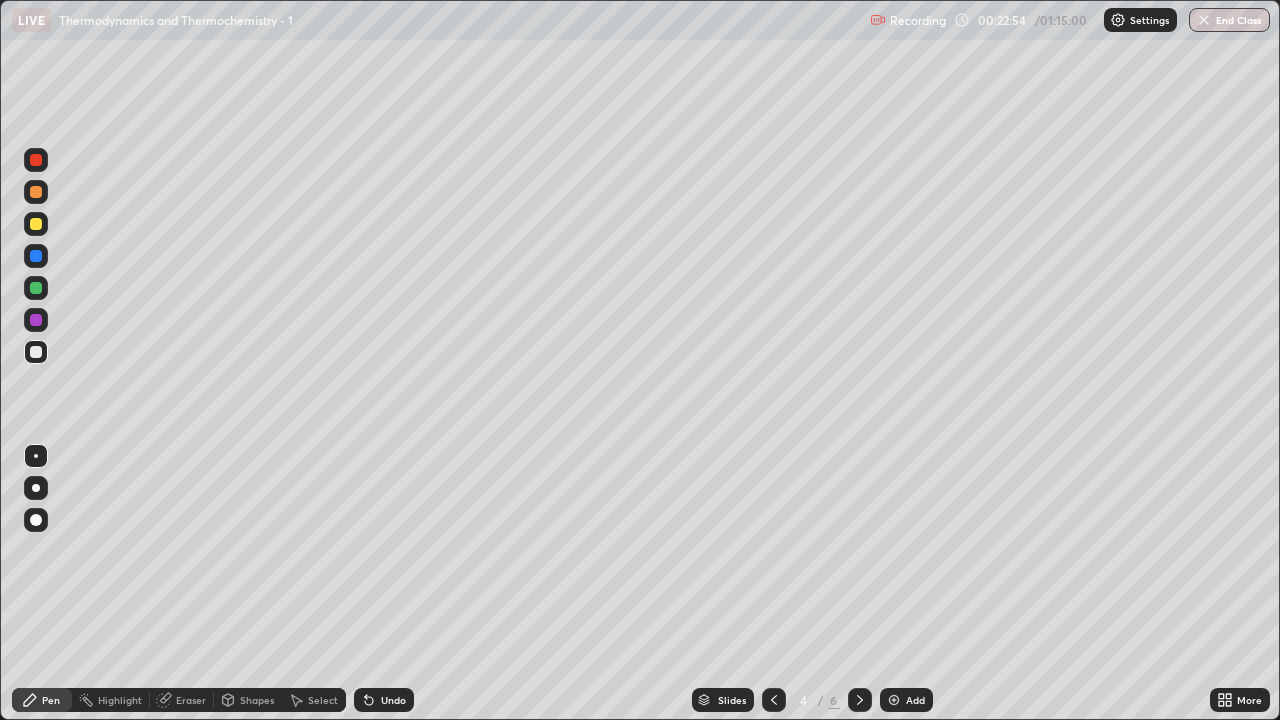 click 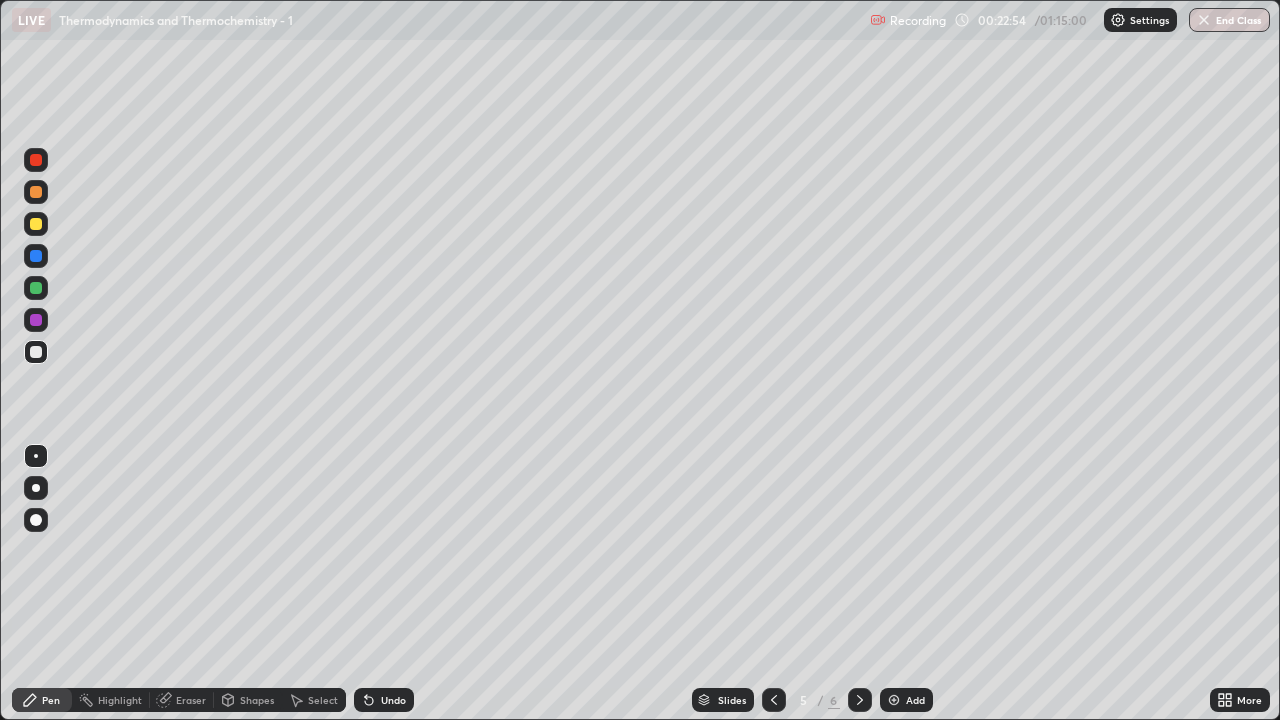 click 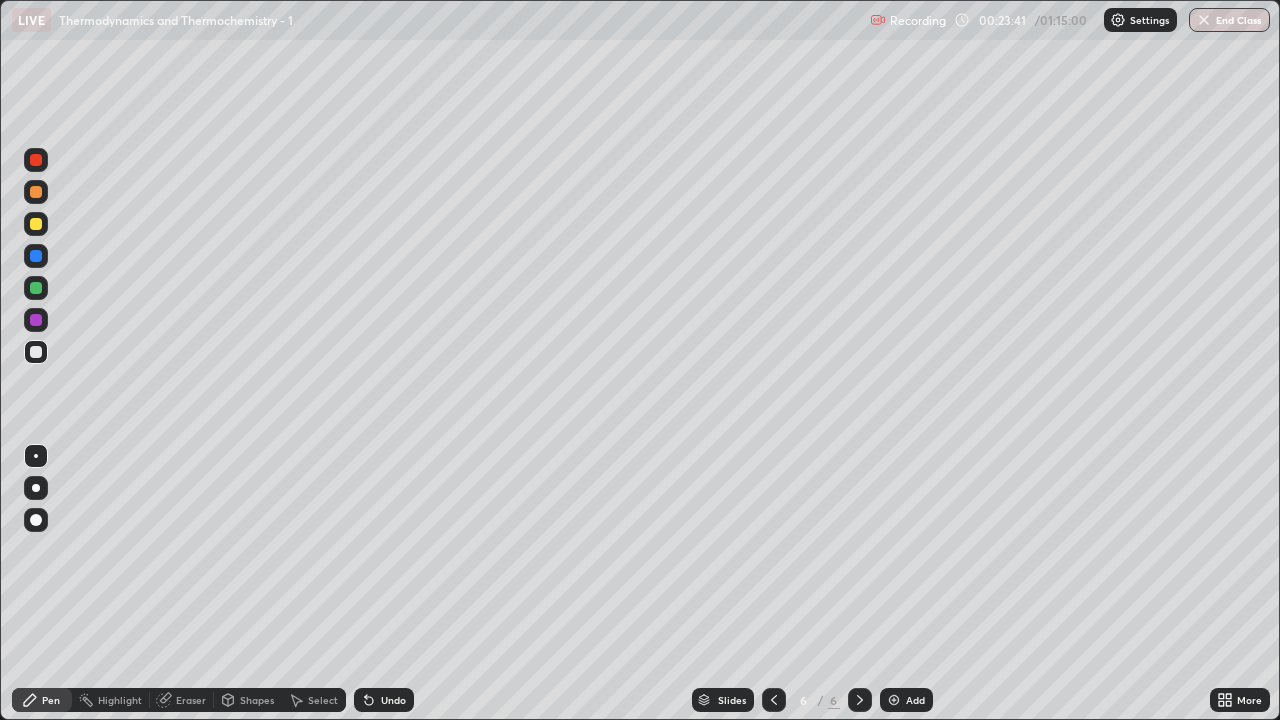 click 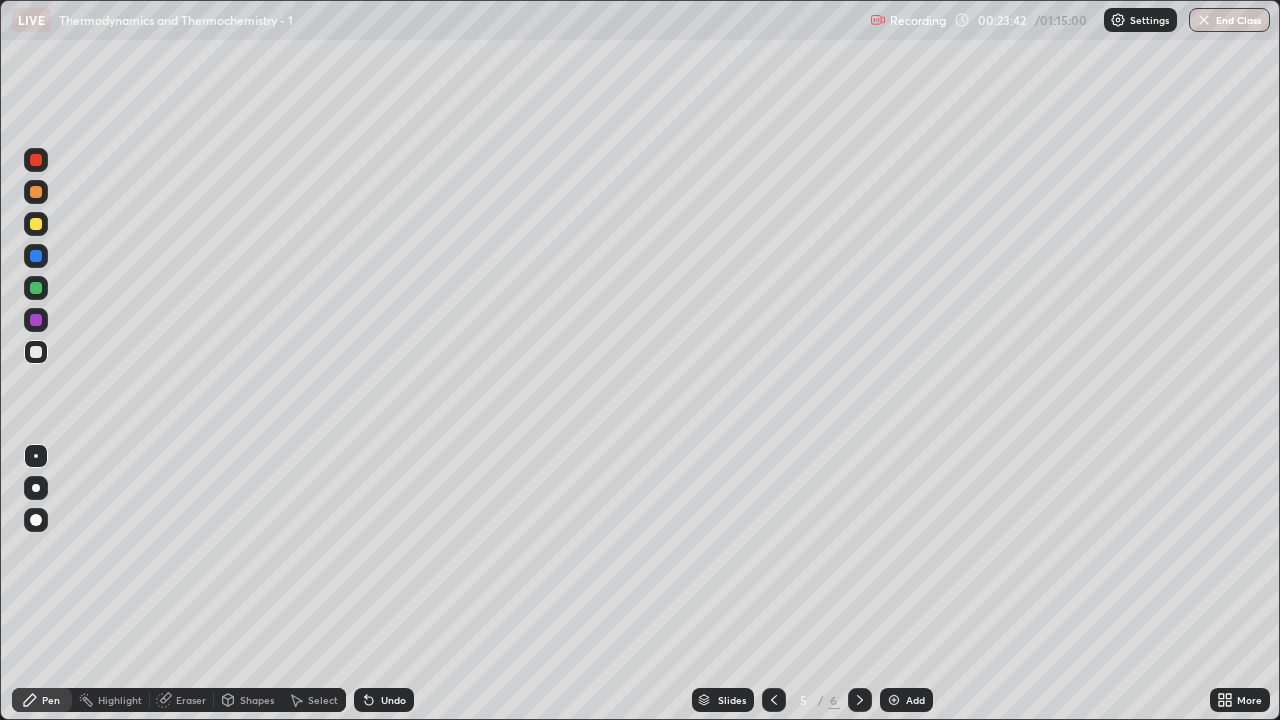 click at bounding box center [774, 700] 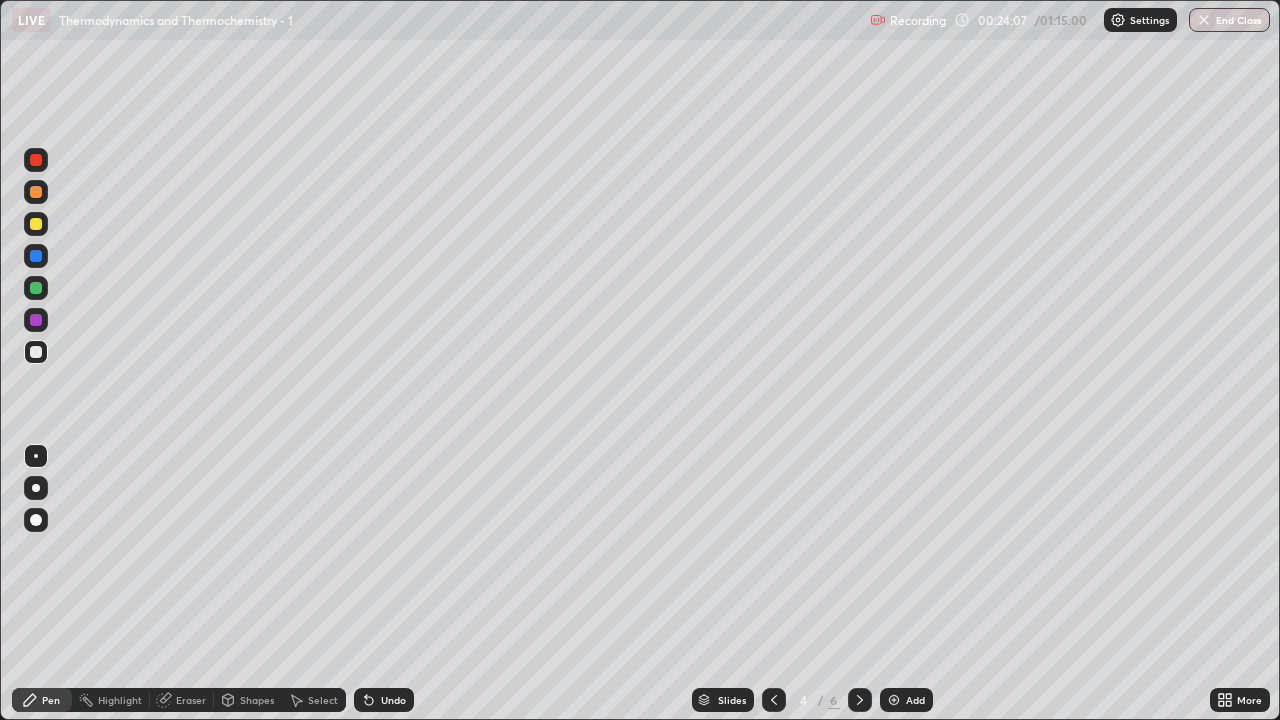 click 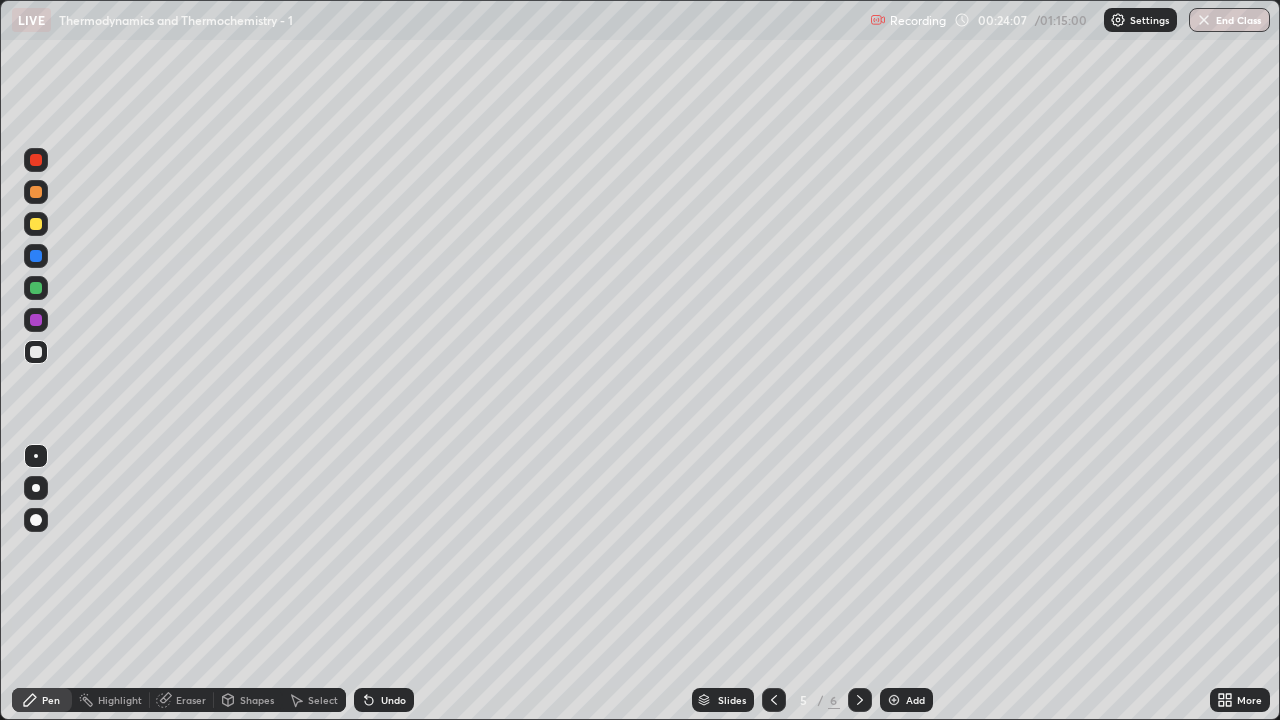 click 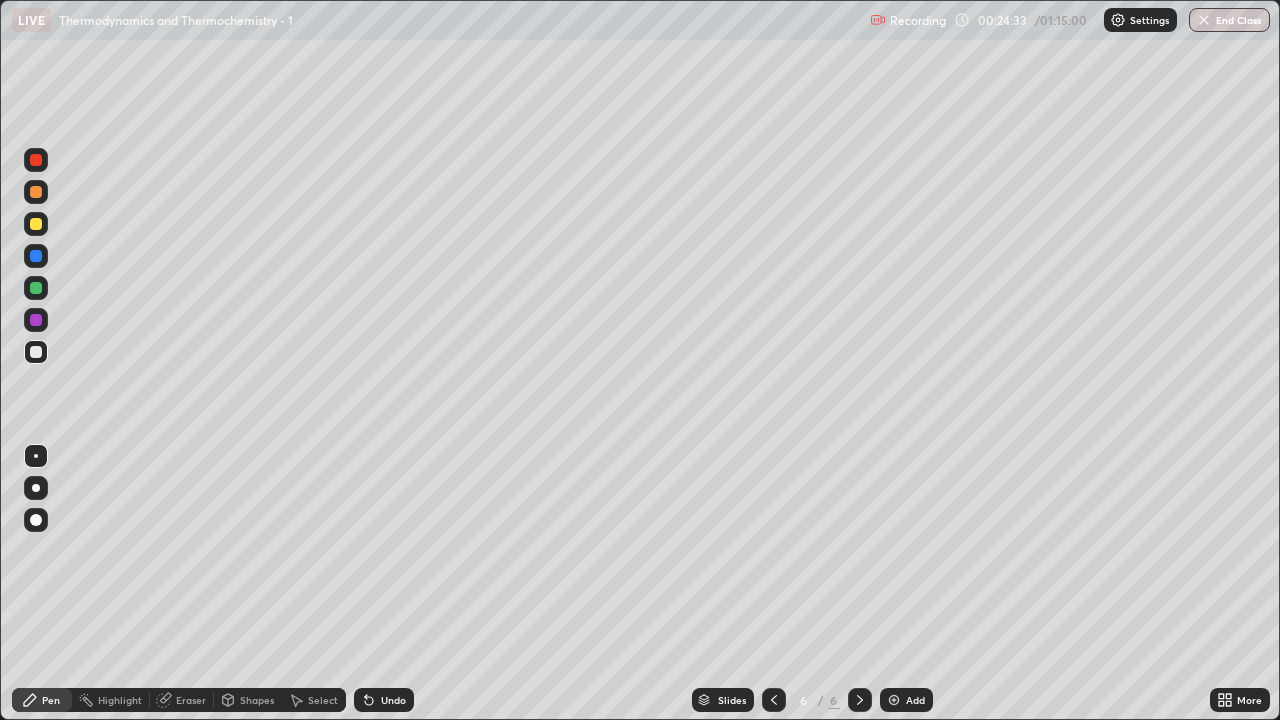 click 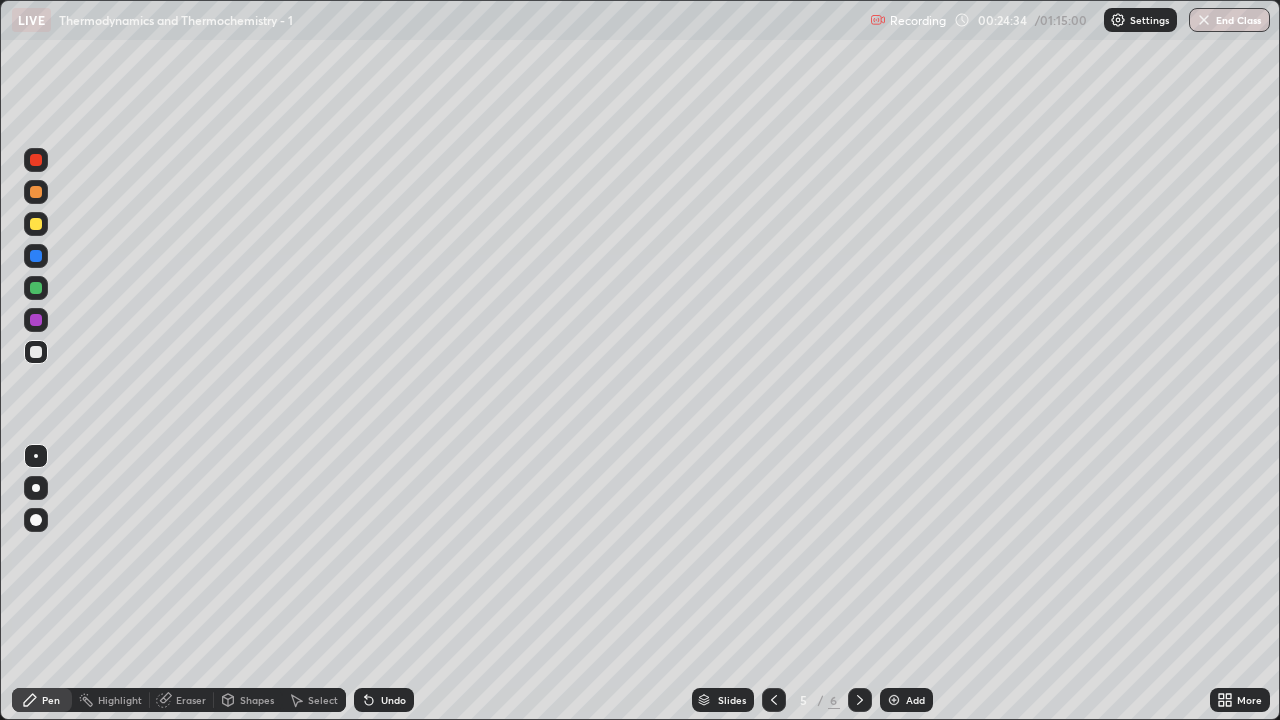 click 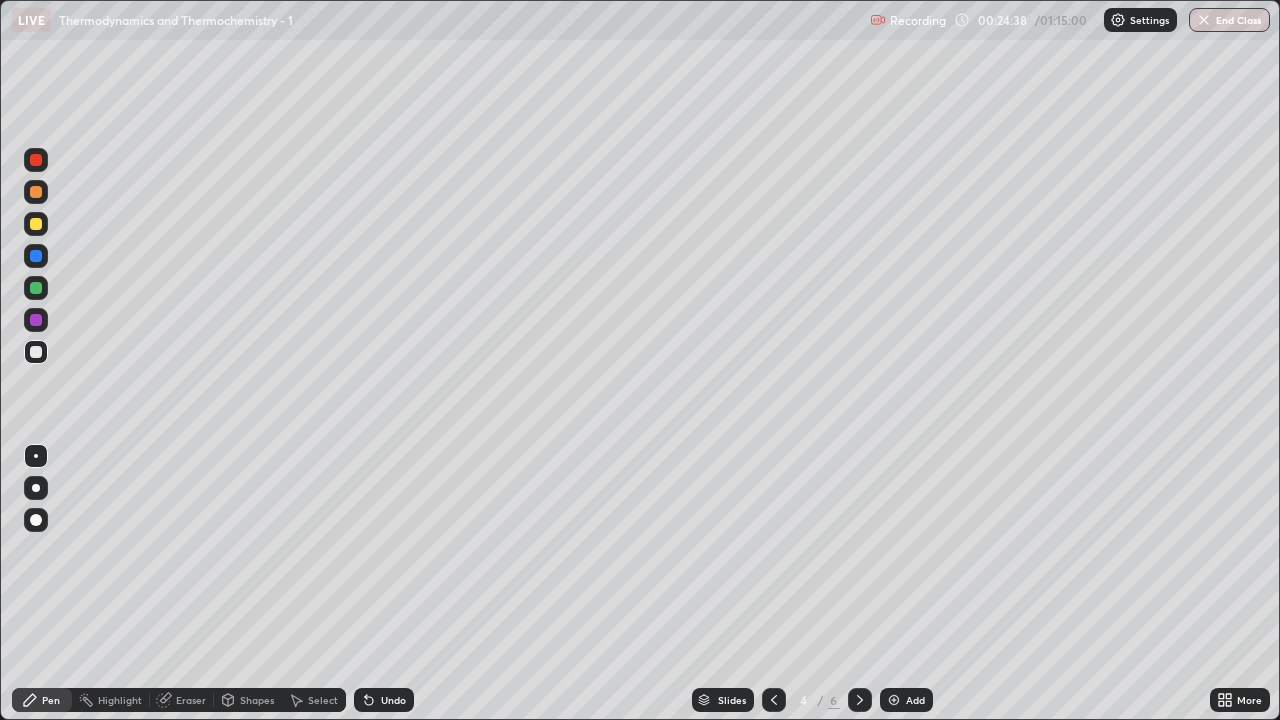 click 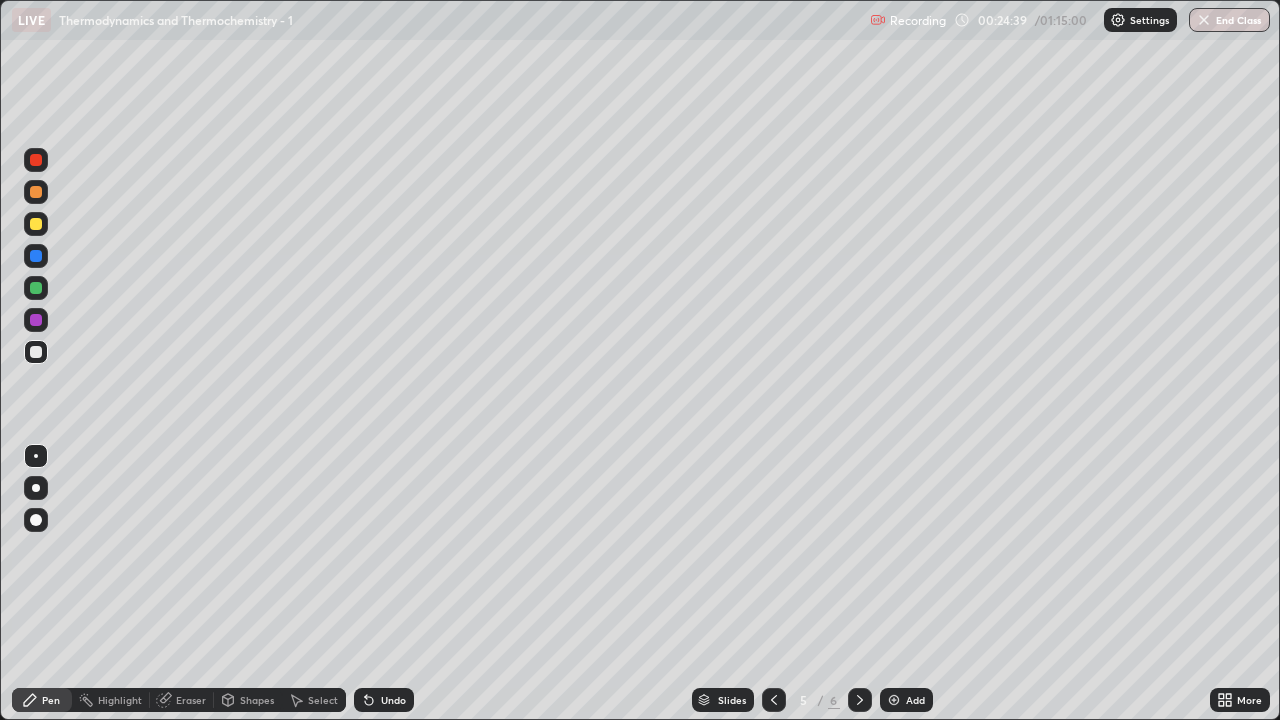 click at bounding box center [860, 700] 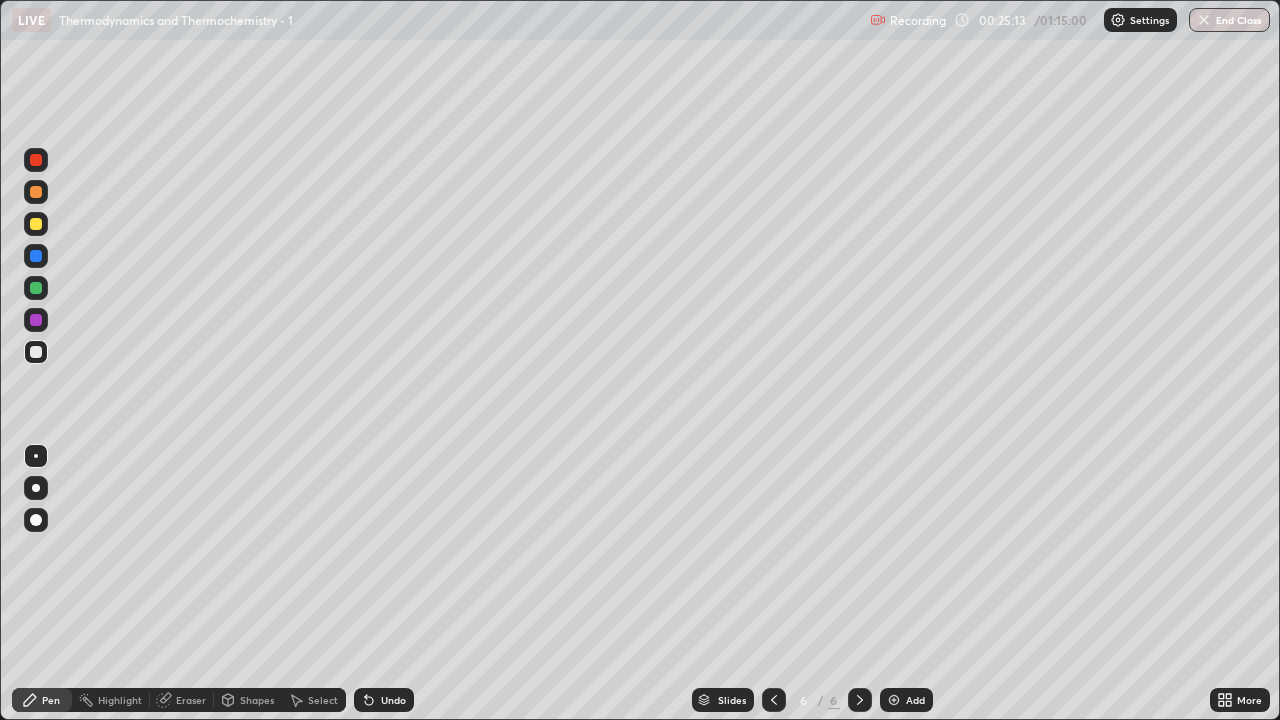 click 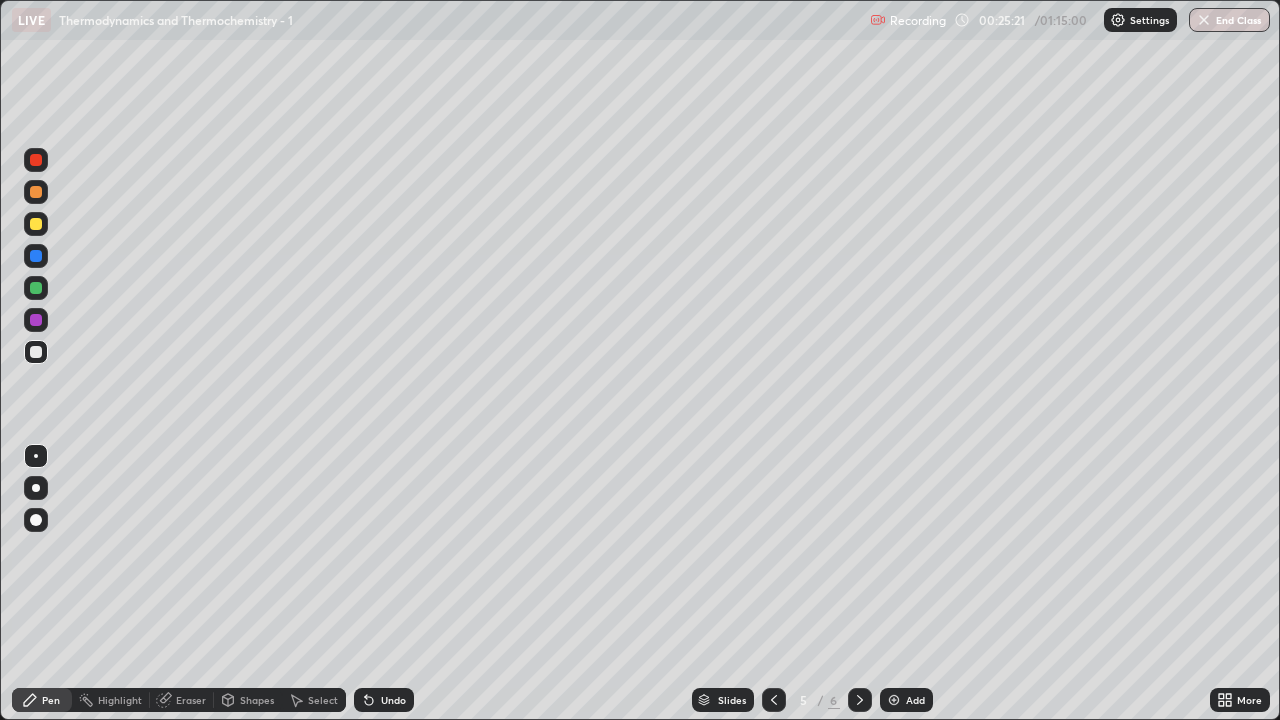 click 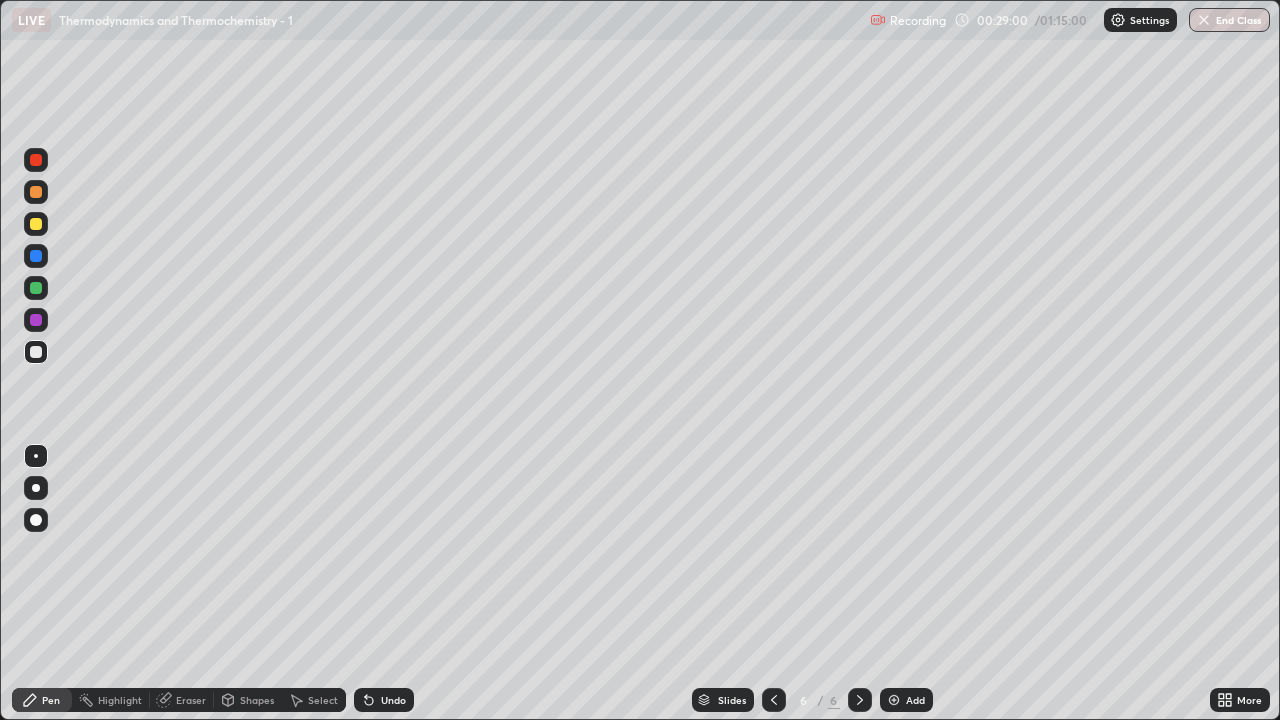 click 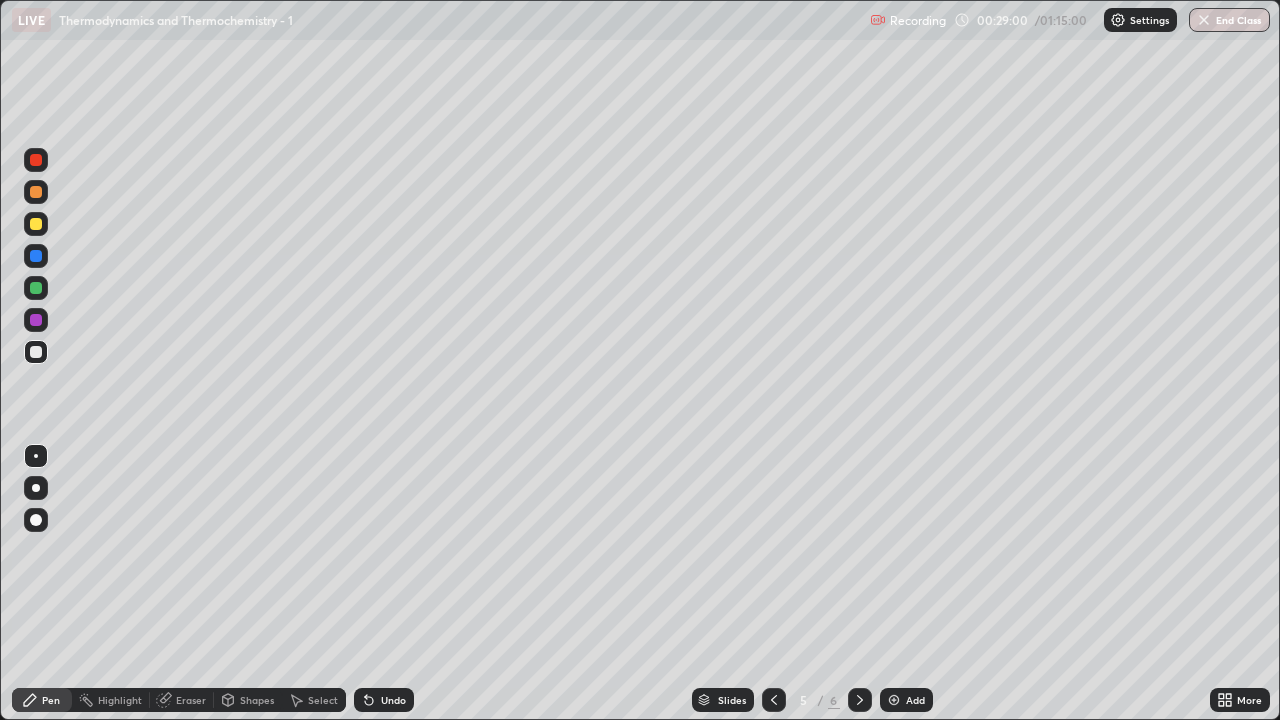 click at bounding box center (774, 700) 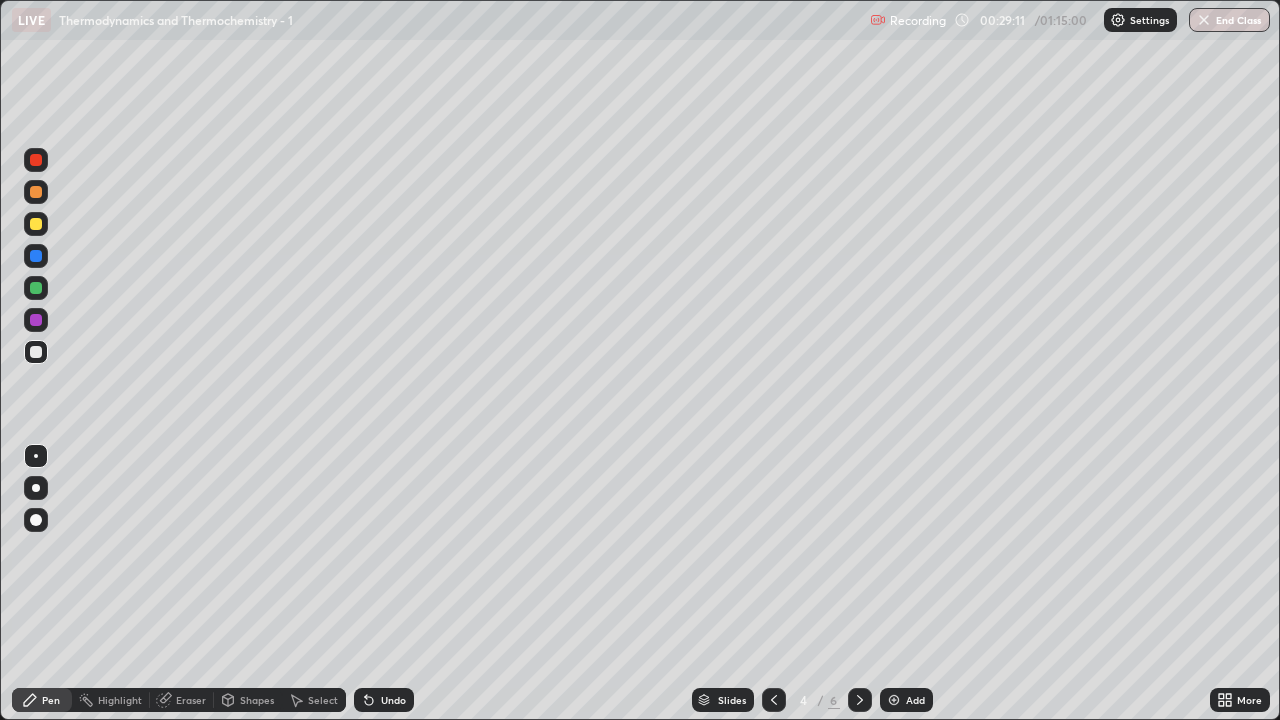 click 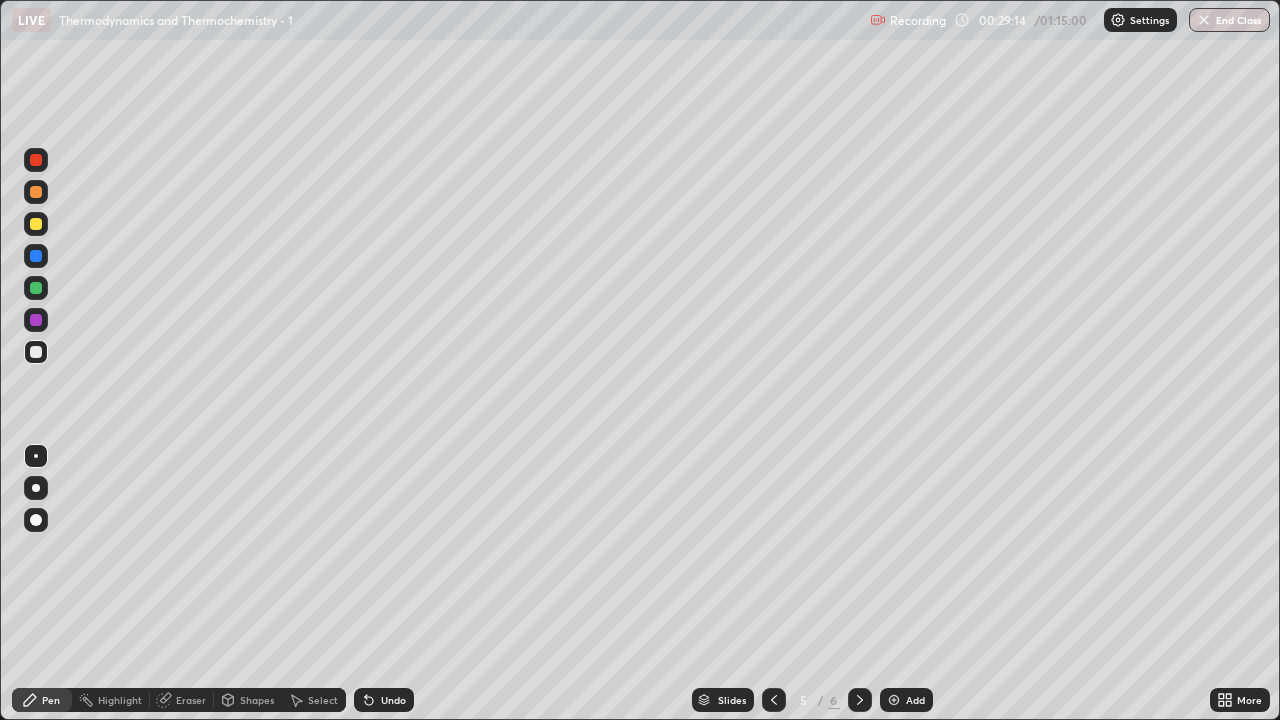 click 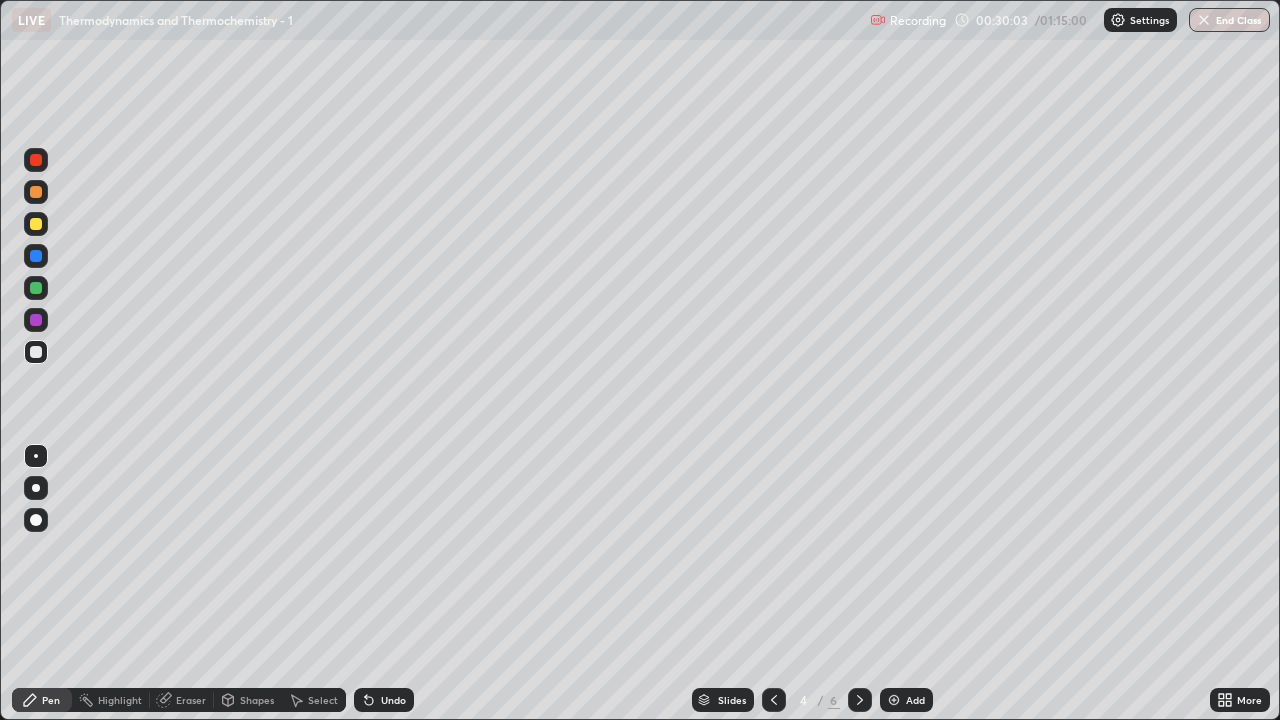 click 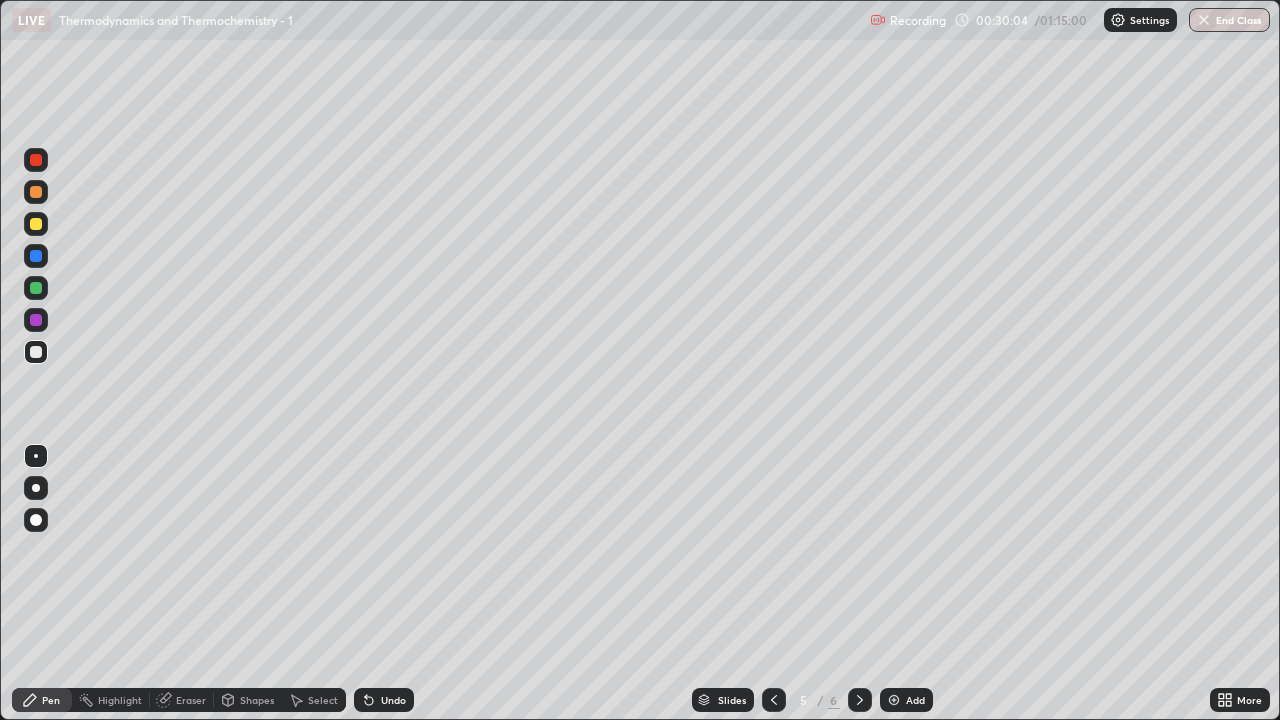 click at bounding box center (860, 700) 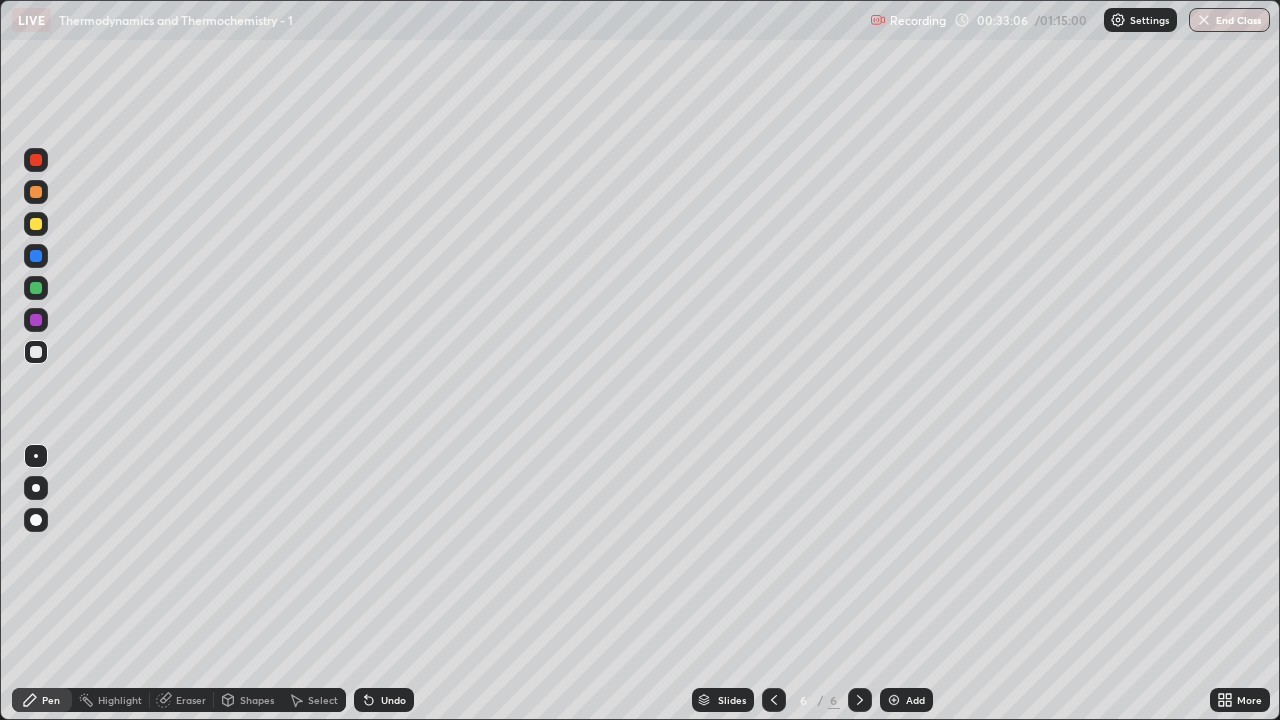 click 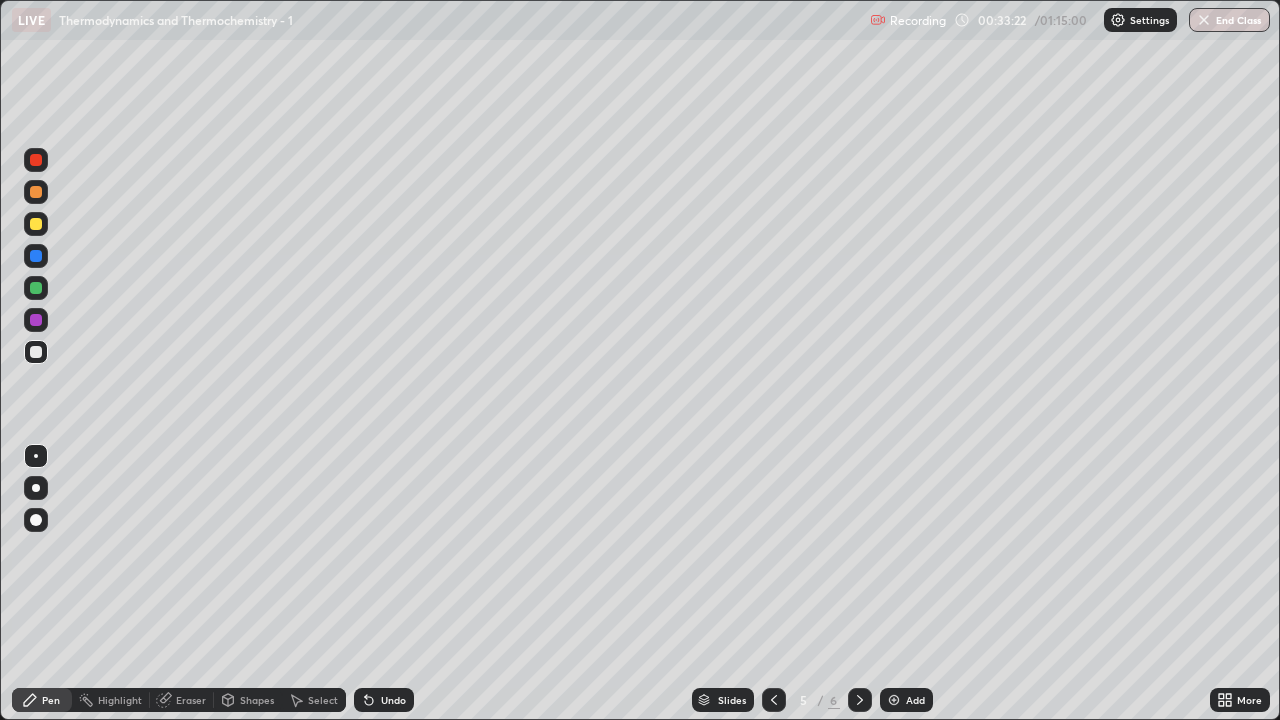 click 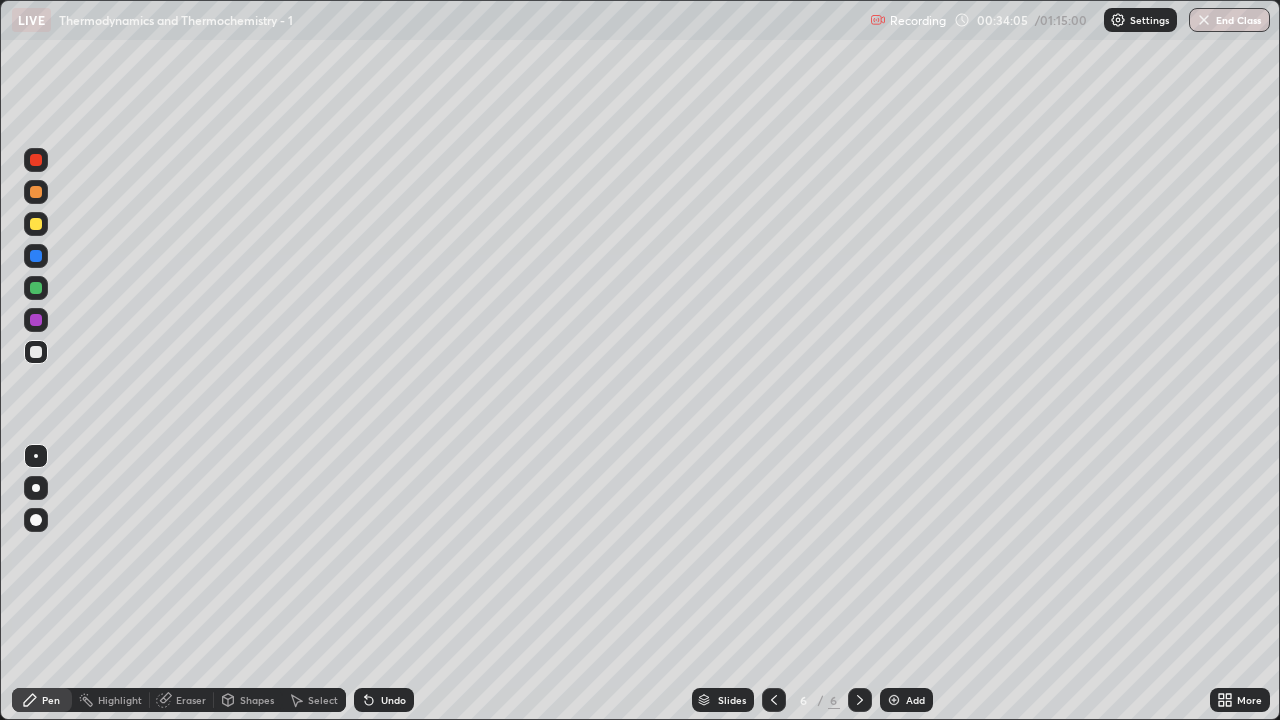 click on "Add" at bounding box center (906, 700) 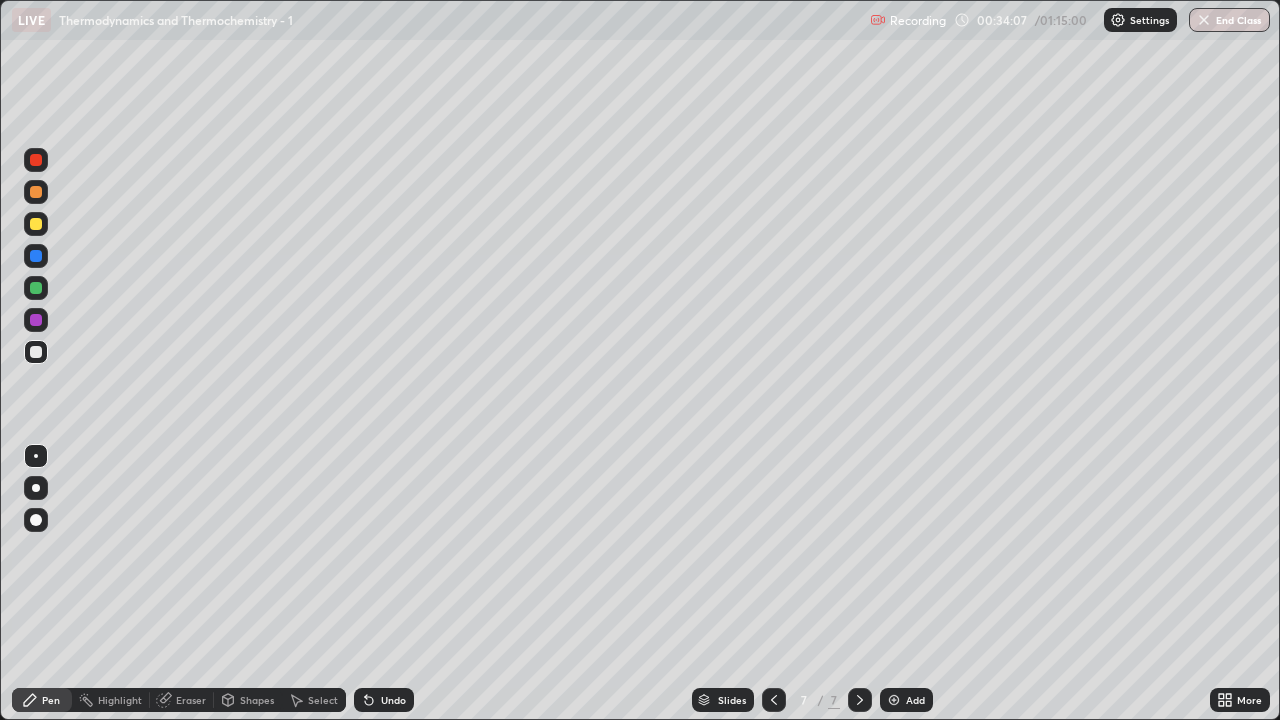 click 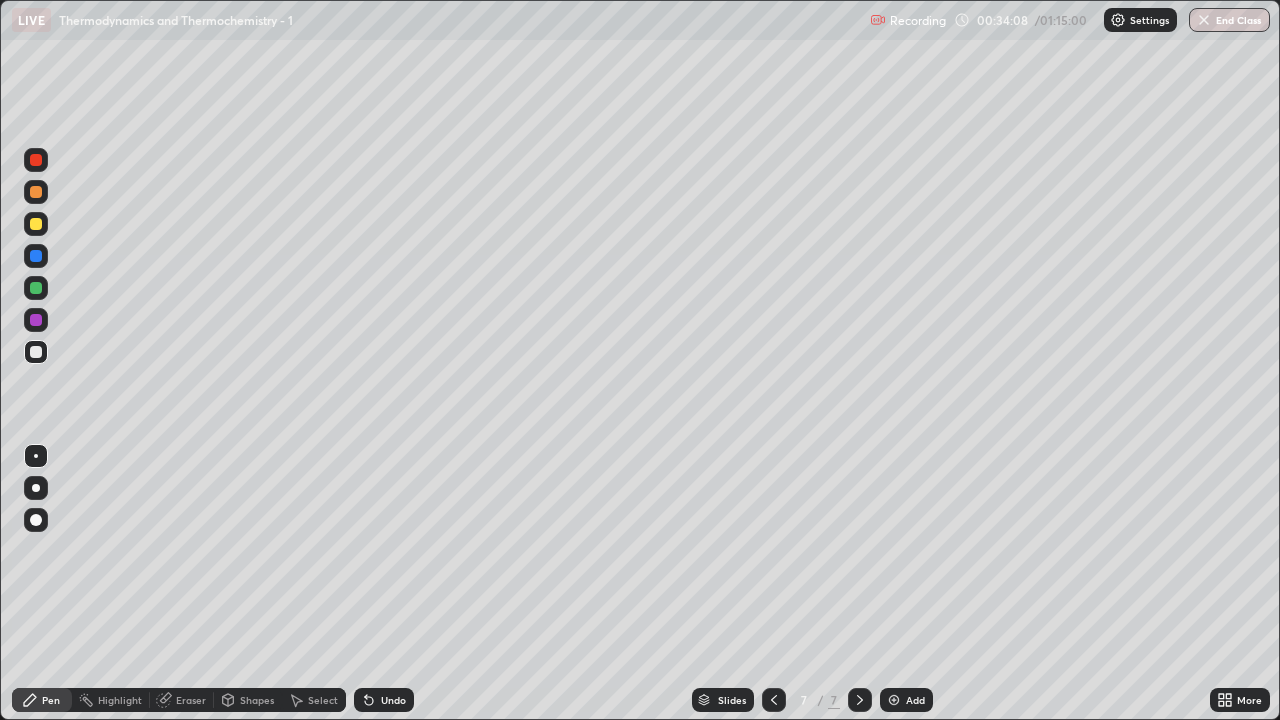 click on "7" at bounding box center [804, 700] 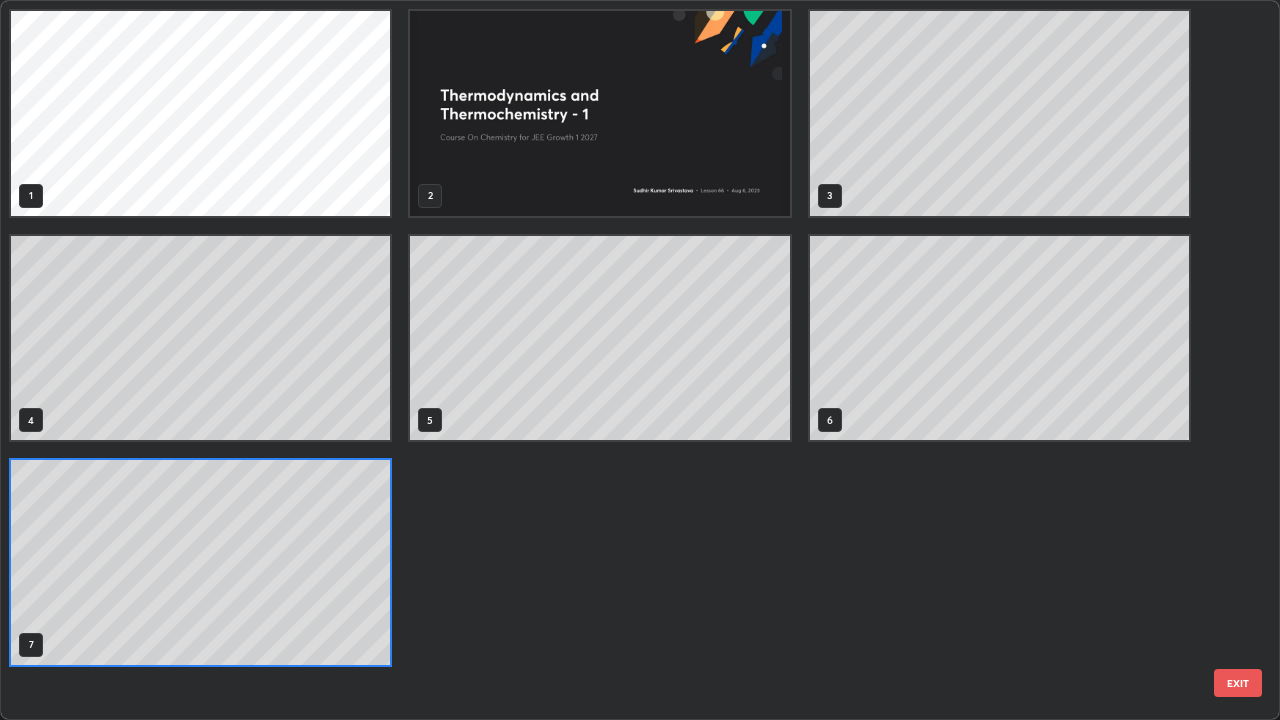 click on "1 2 3 4 5 6 7" at bounding box center [622, 360] 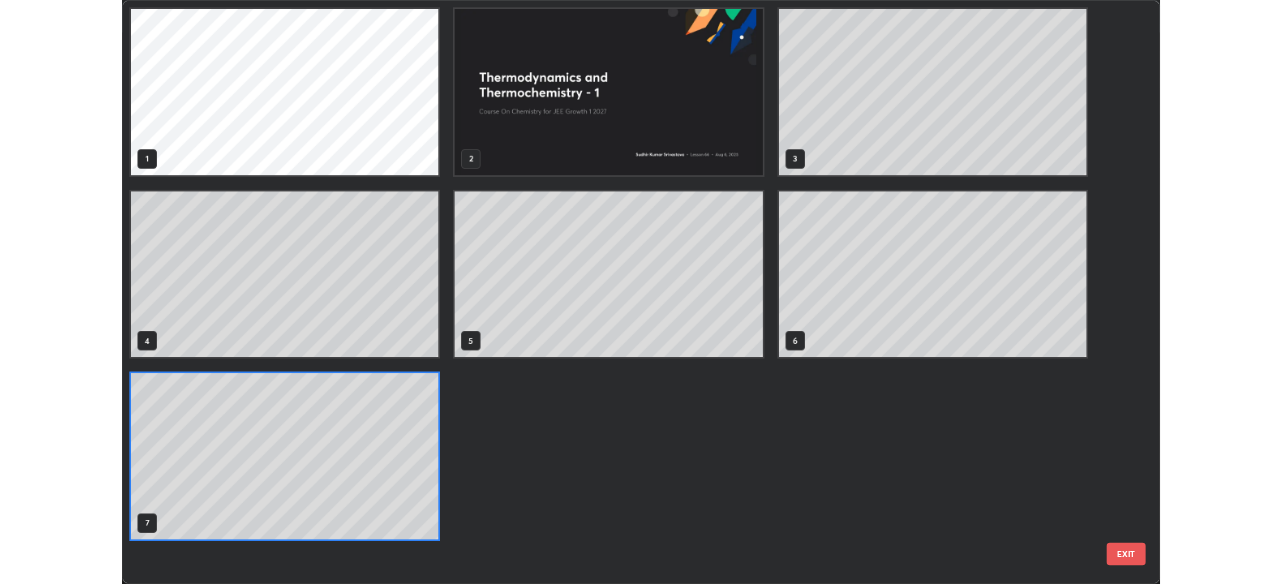 scroll, scrollTop: 712, scrollLeft: 1268, axis: both 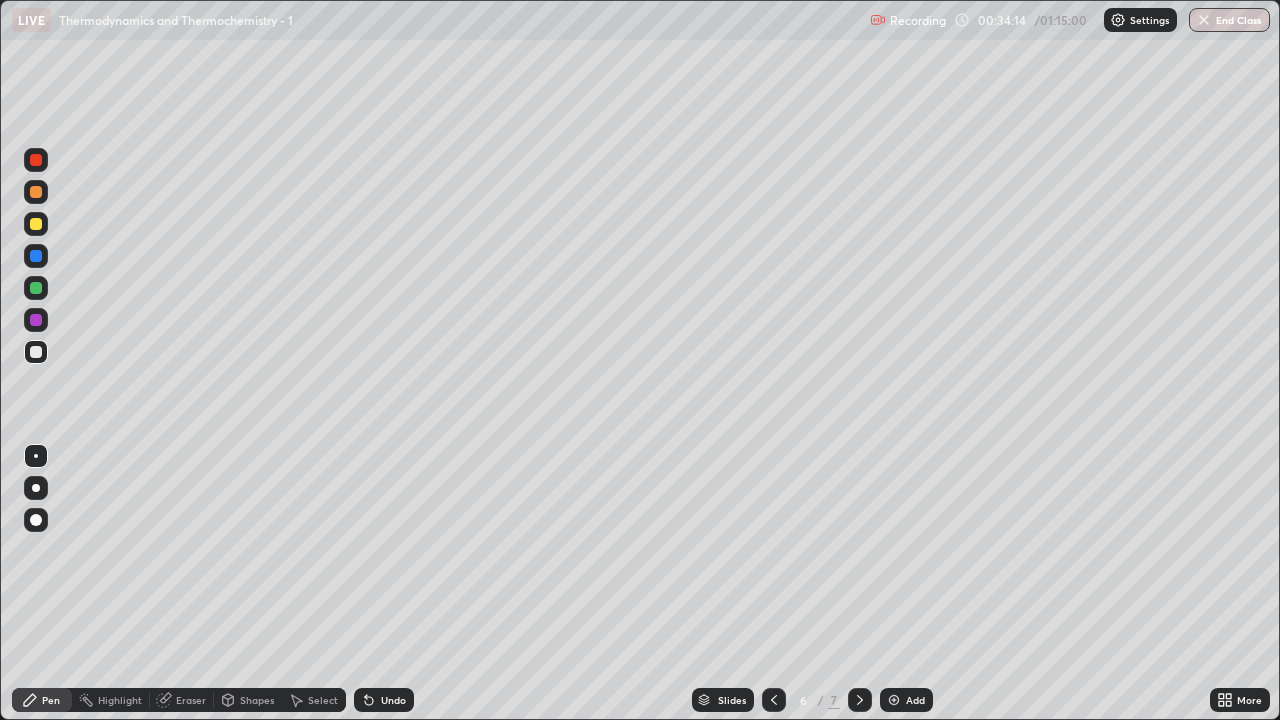 click on "Add" at bounding box center [915, 700] 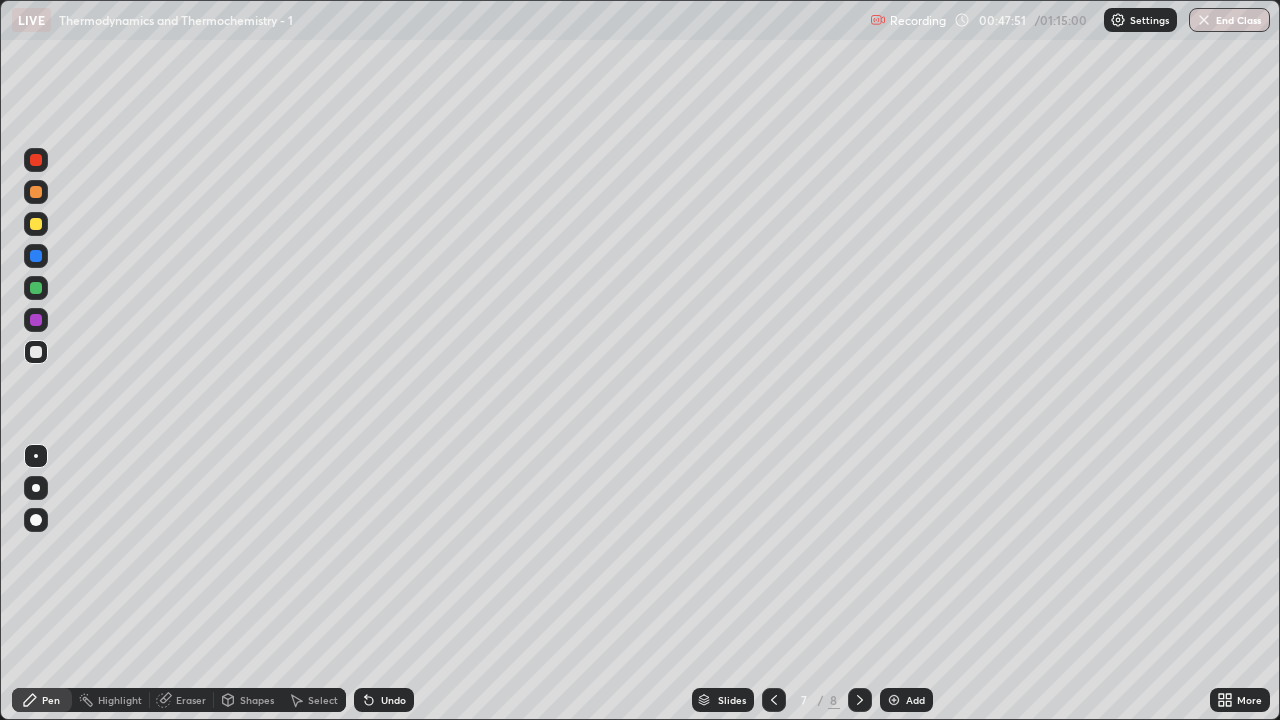 click on "Add" at bounding box center (915, 700) 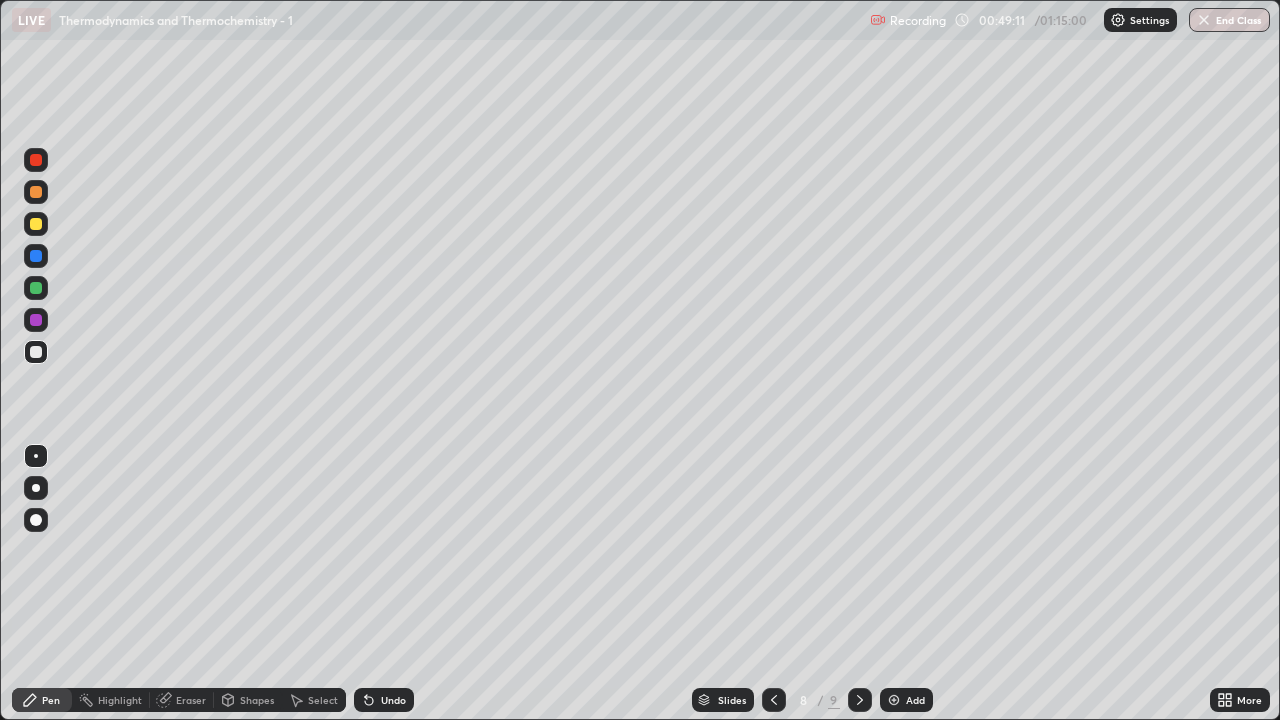 click 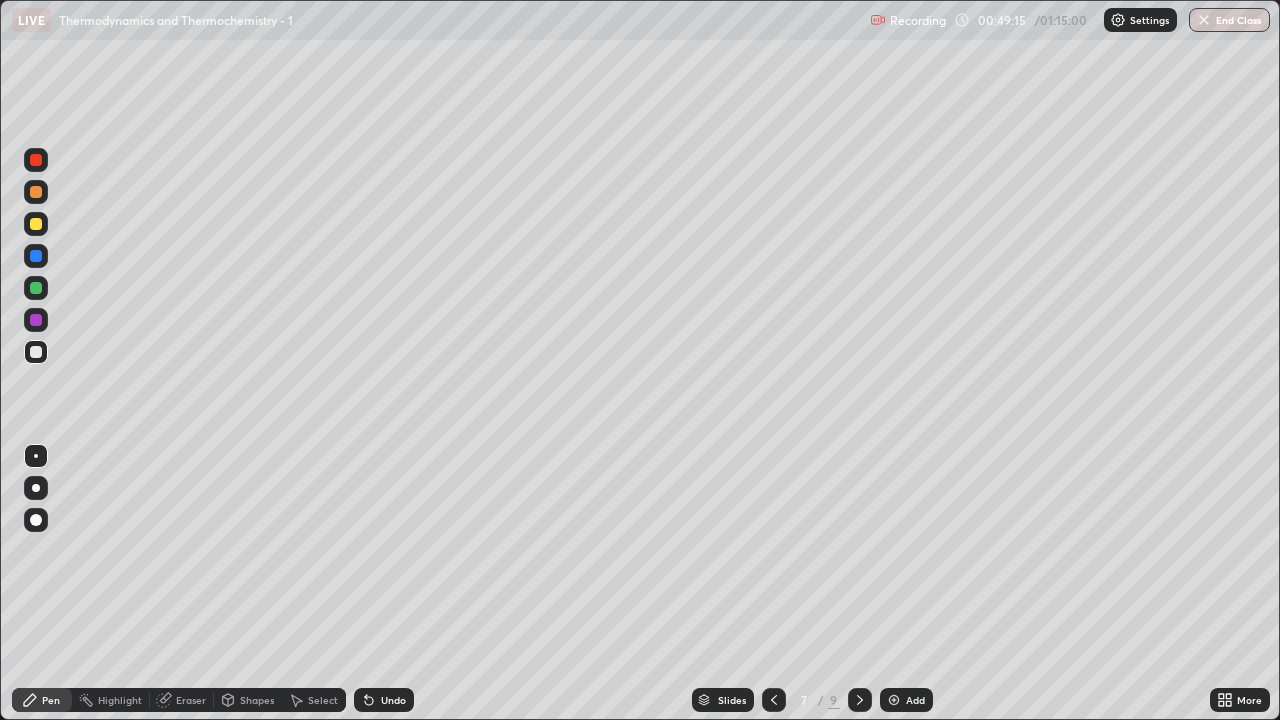 click 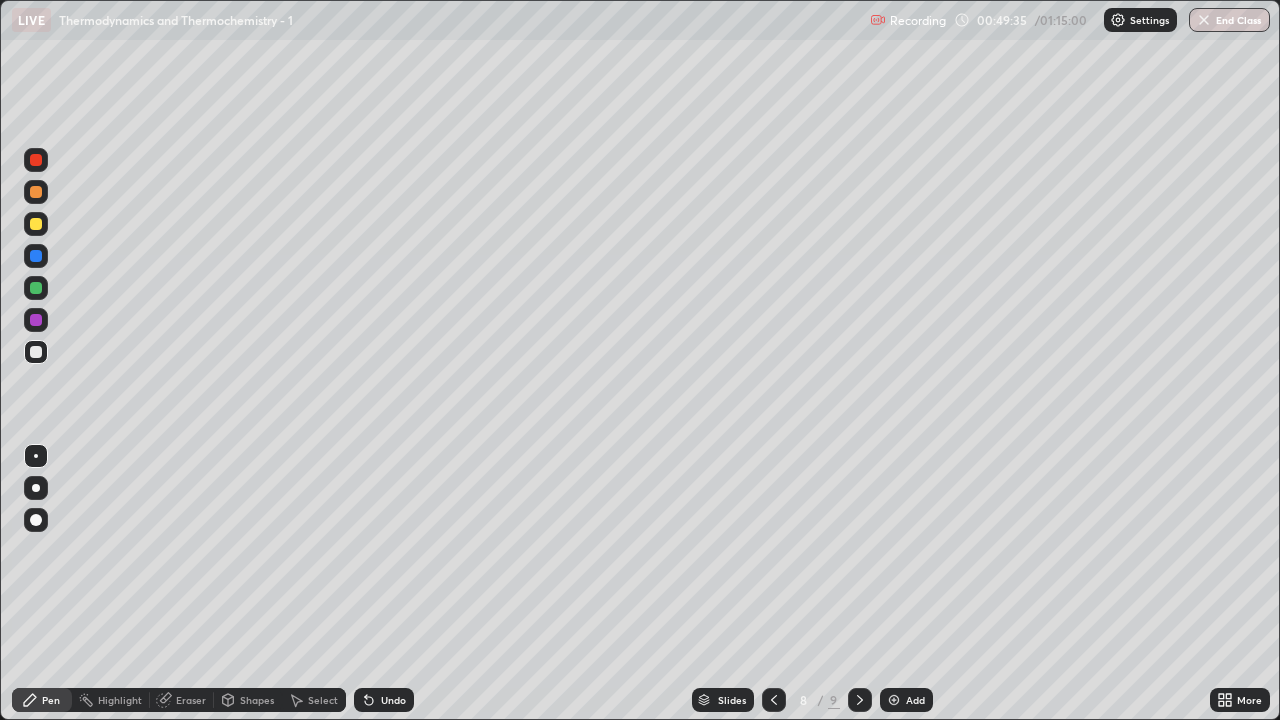 click 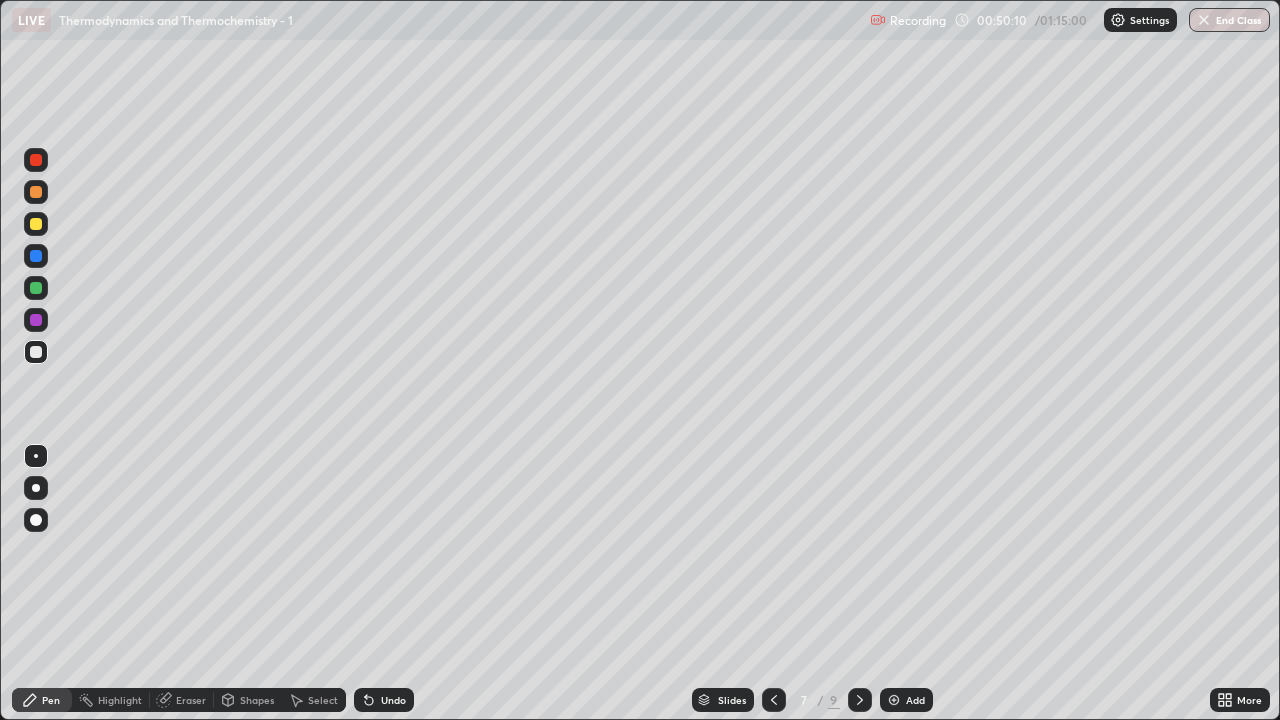 click 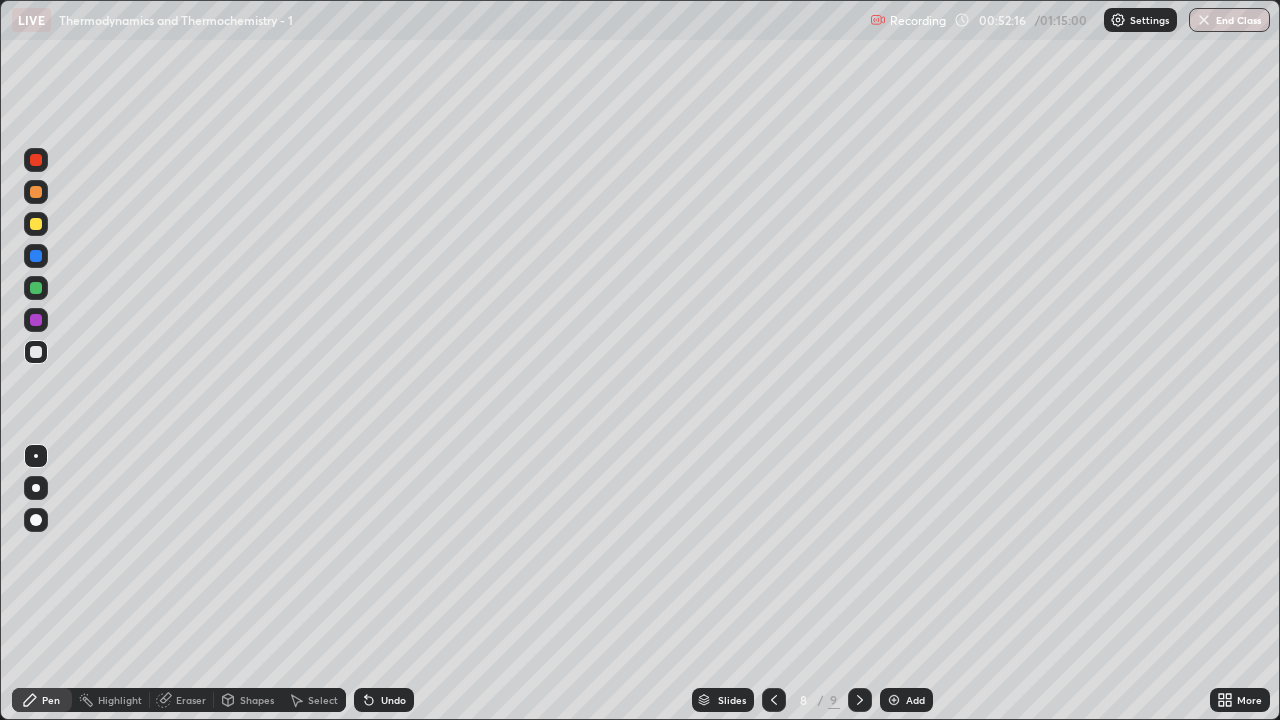 click at bounding box center (774, 700) 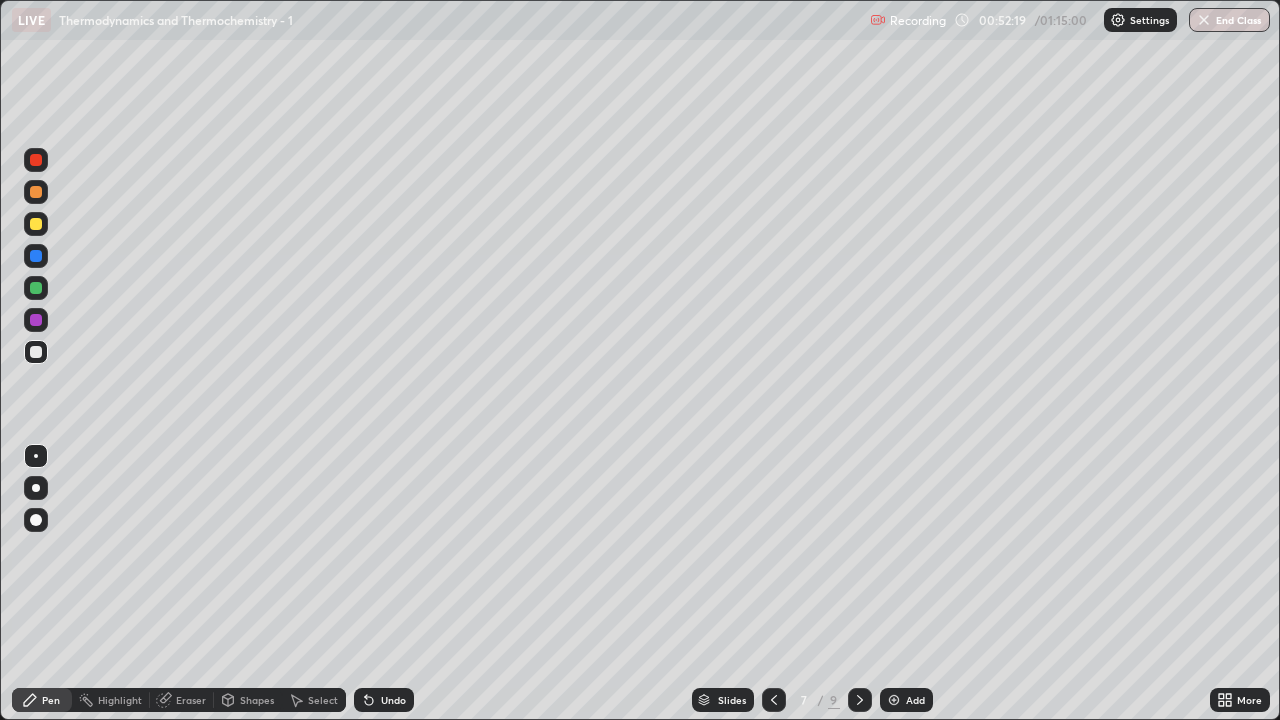 click at bounding box center (860, 700) 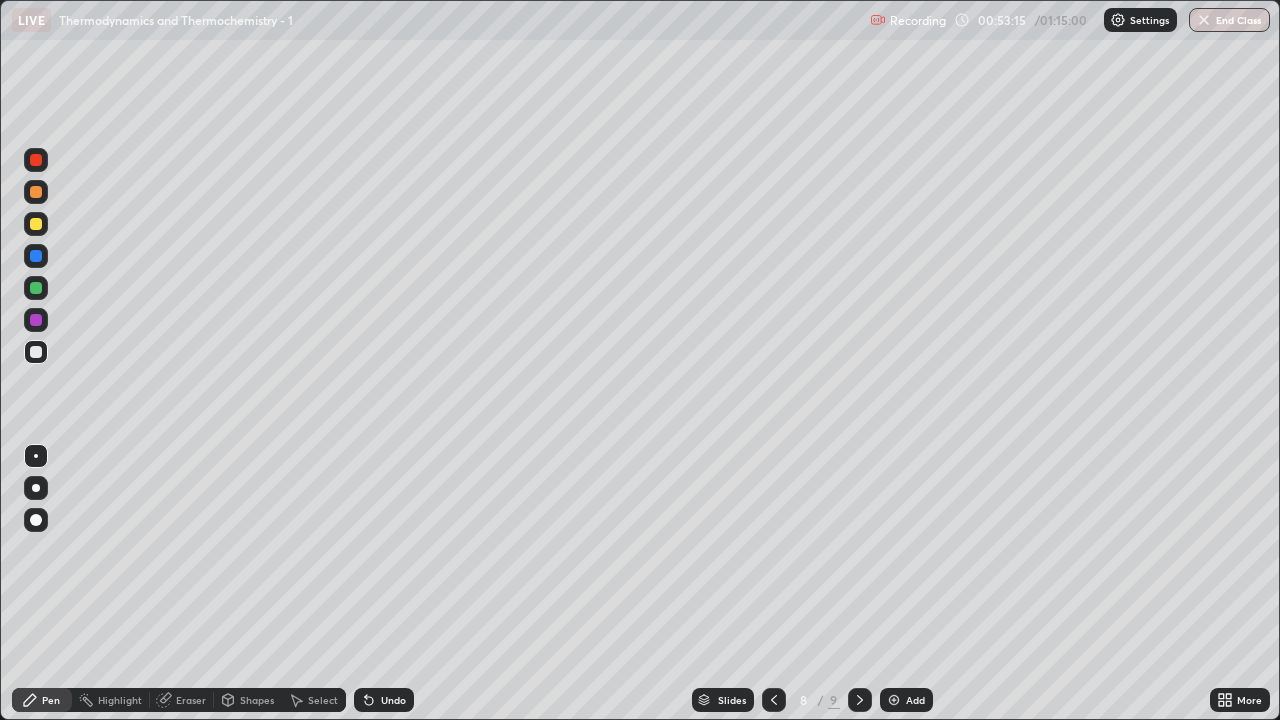 click on "Eraser" at bounding box center (191, 700) 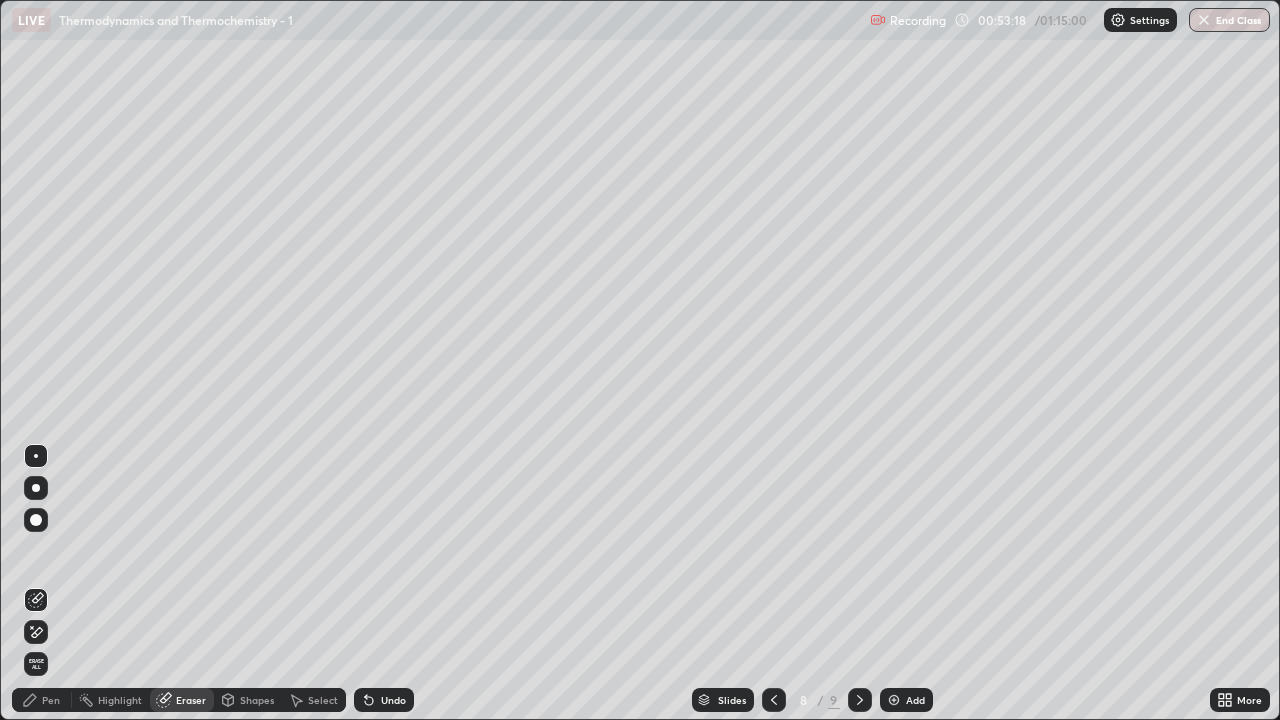 click on "Pen" at bounding box center (51, 700) 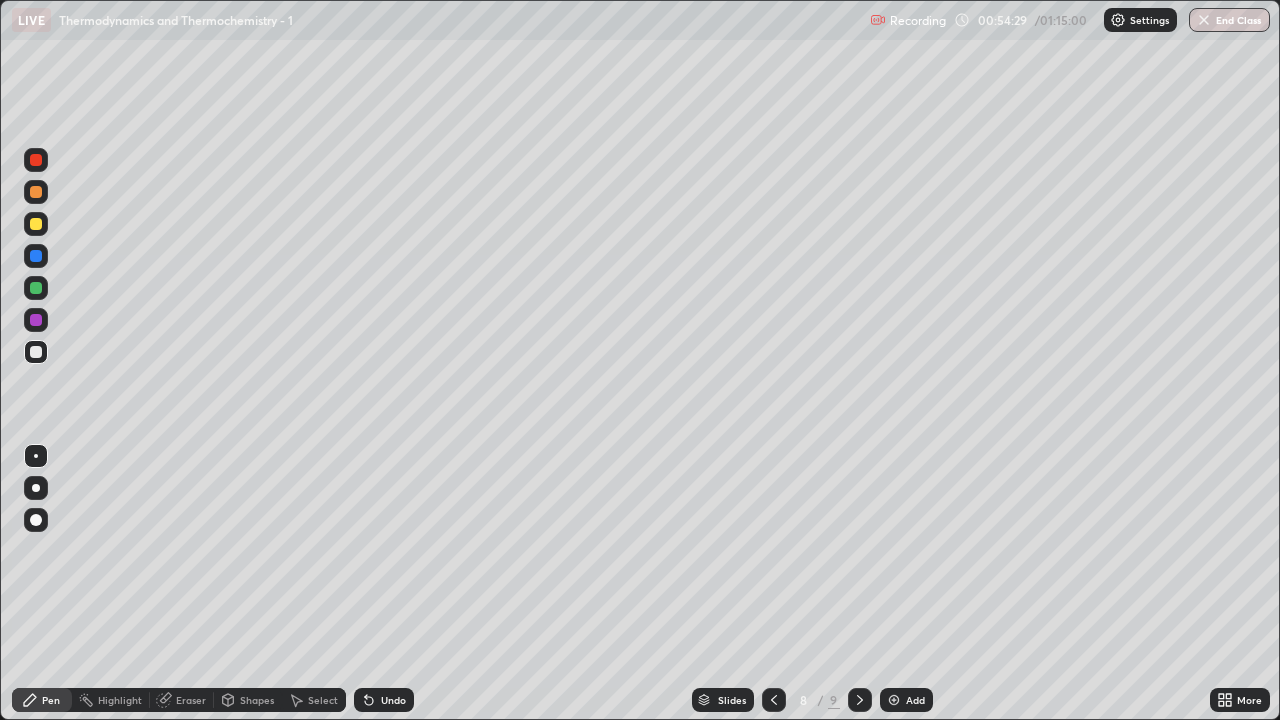 click 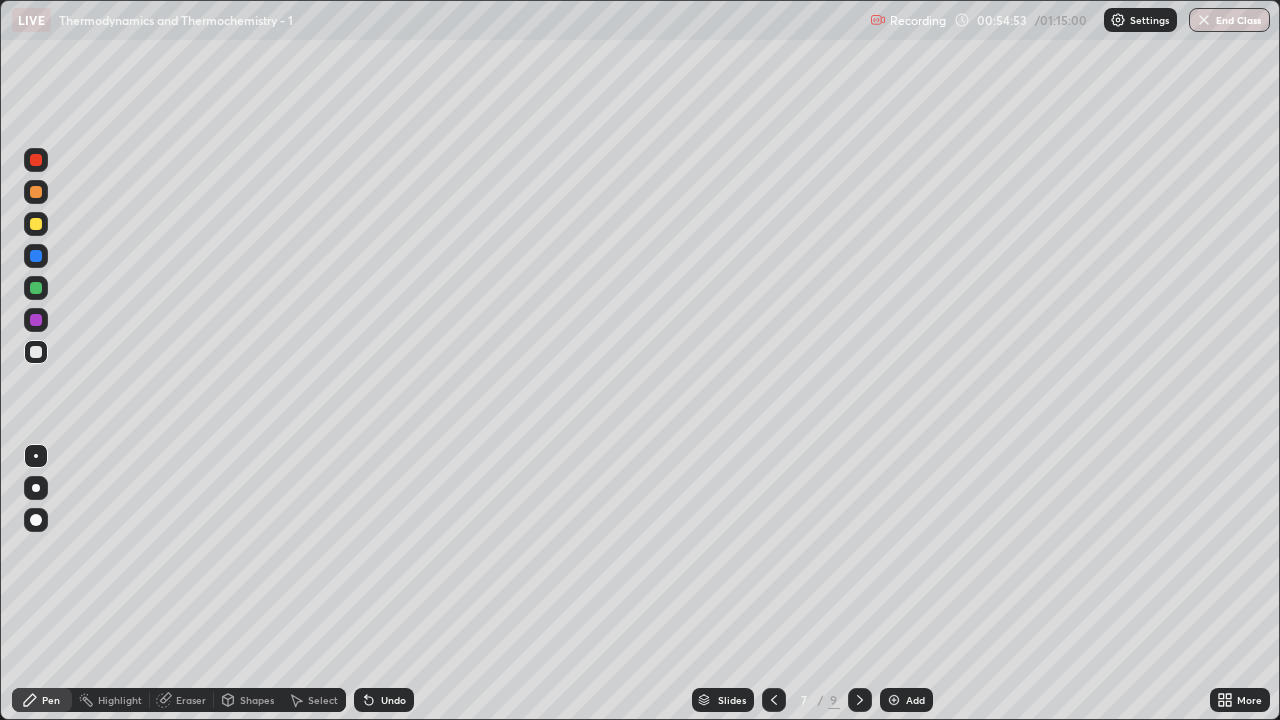 click 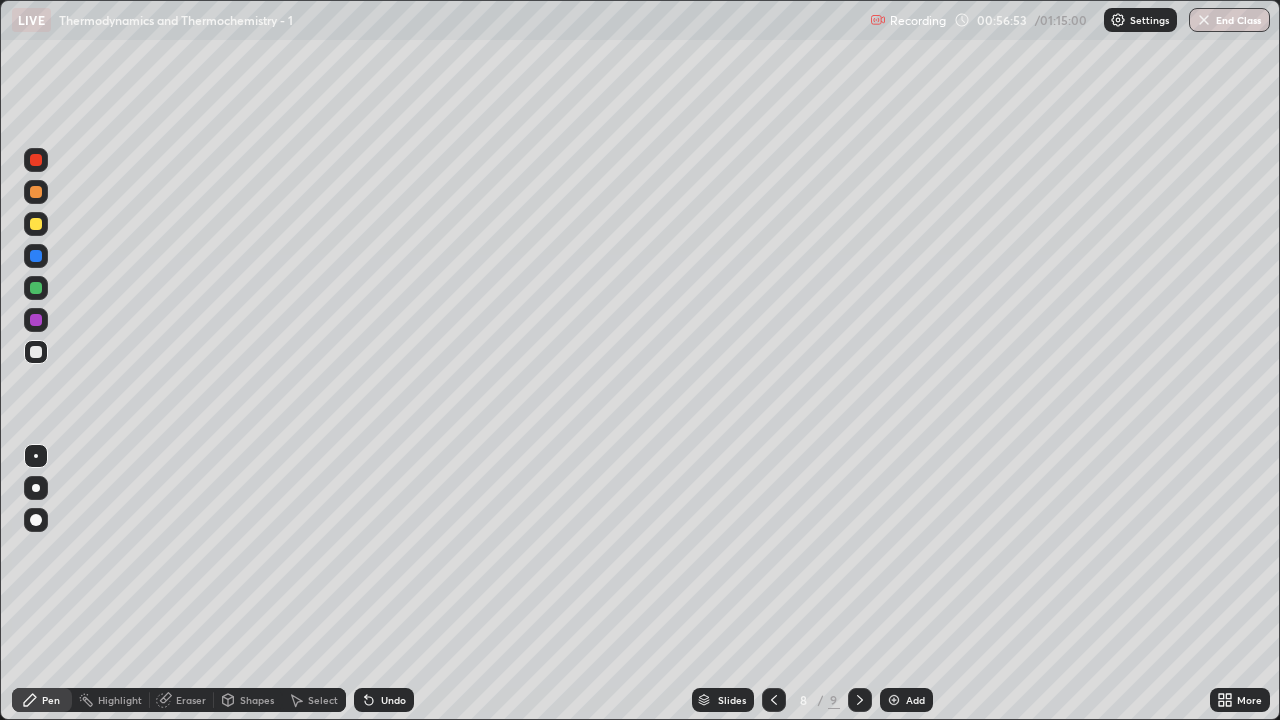 click 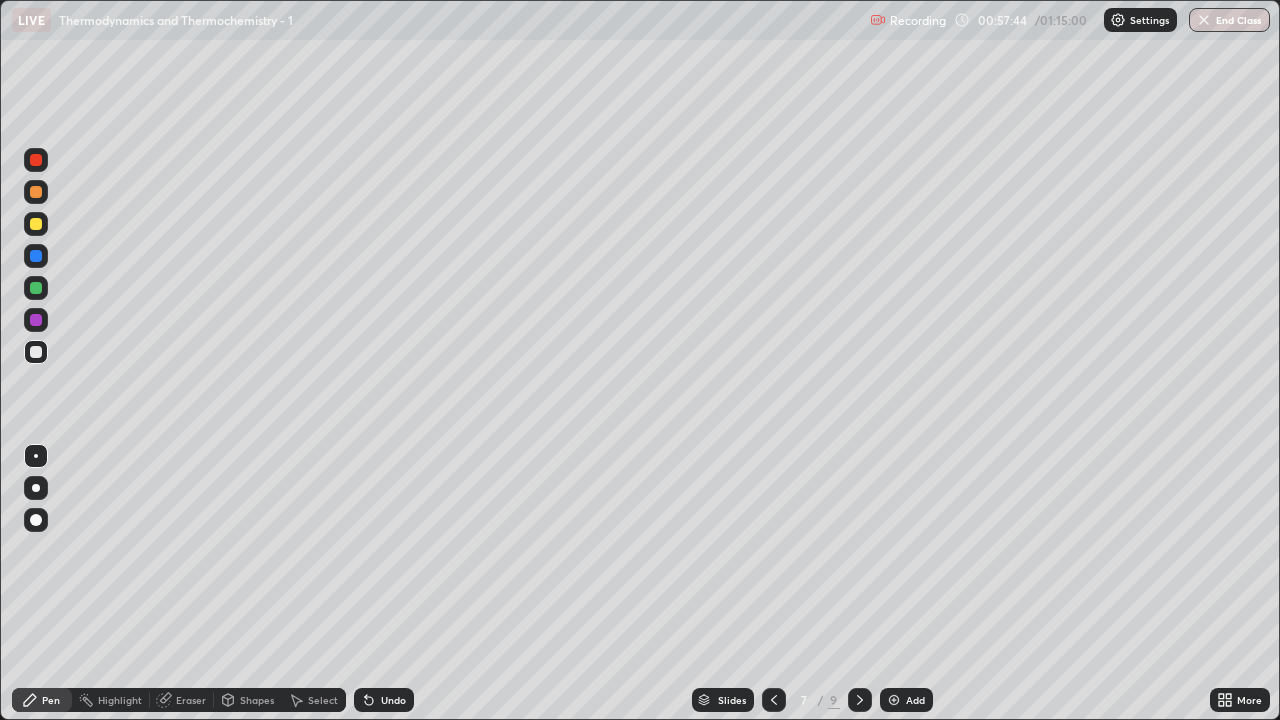 click 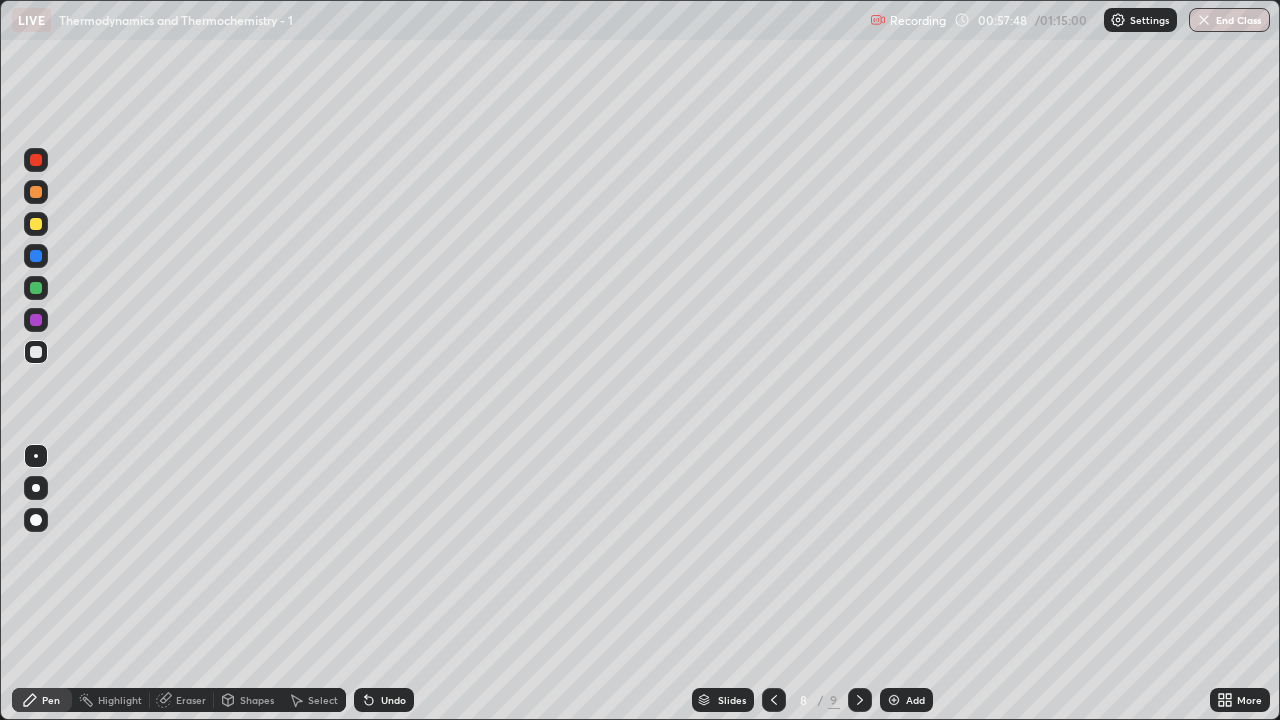 click 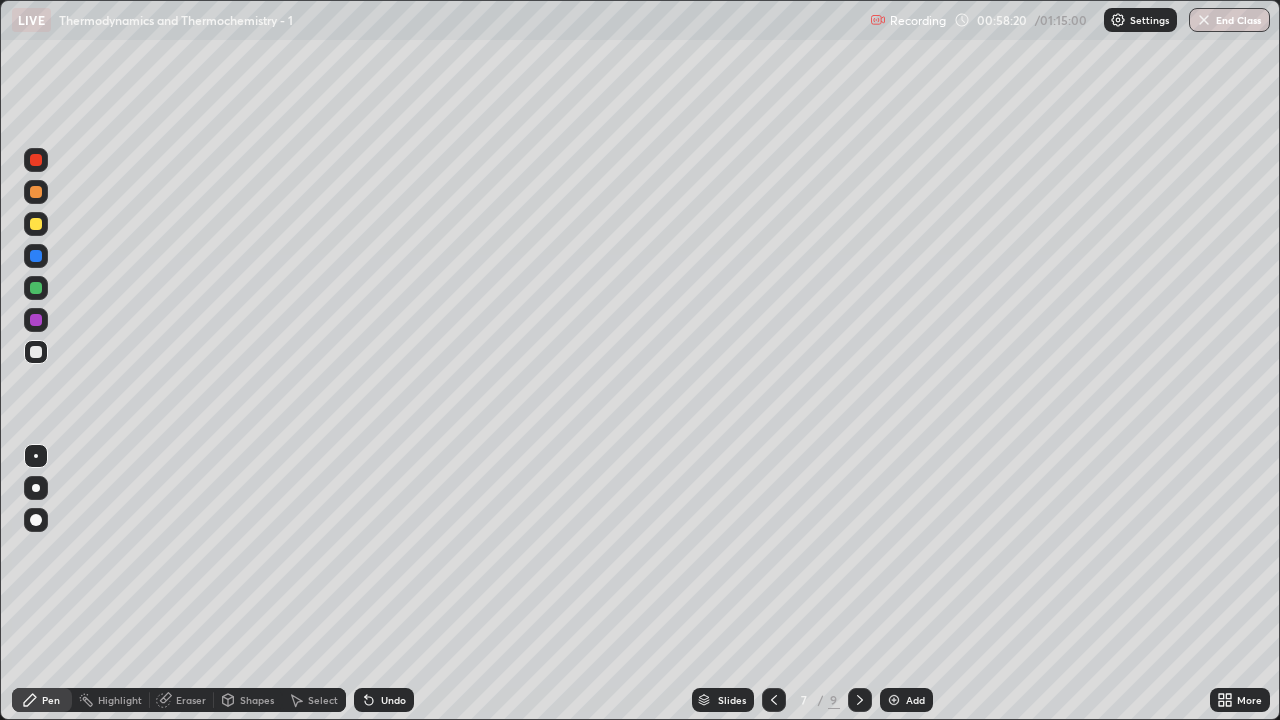 click 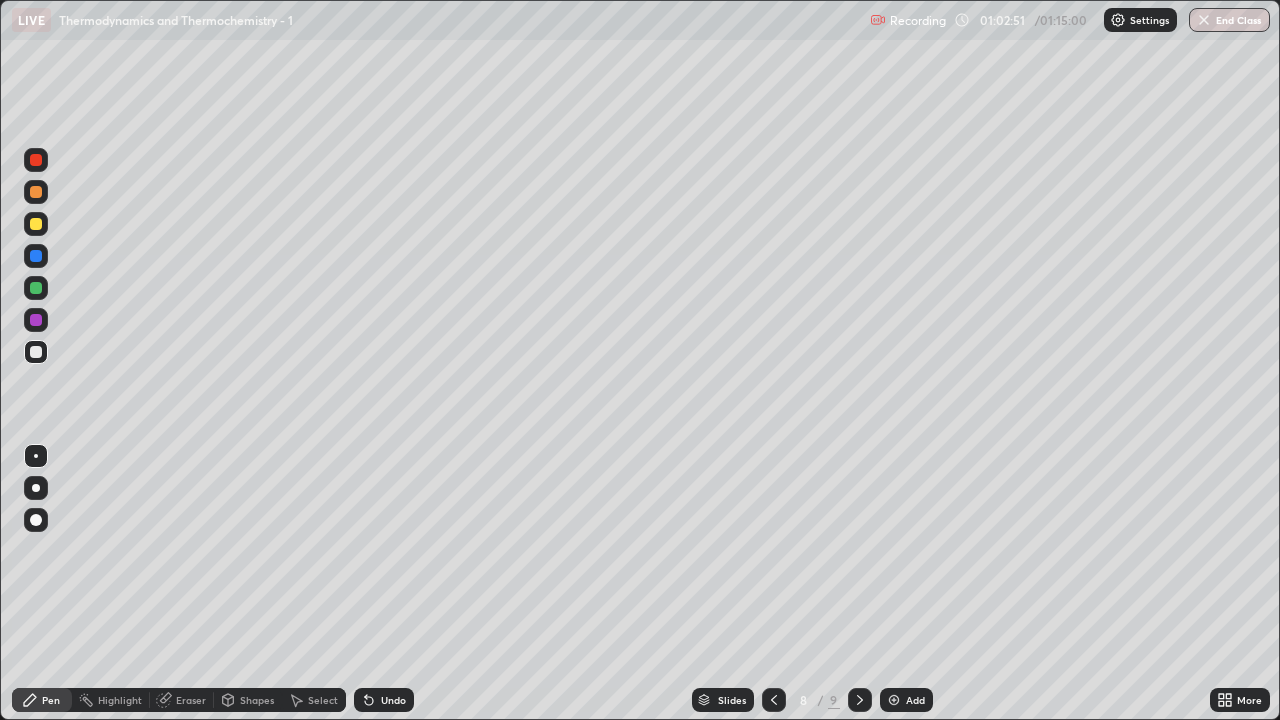 click 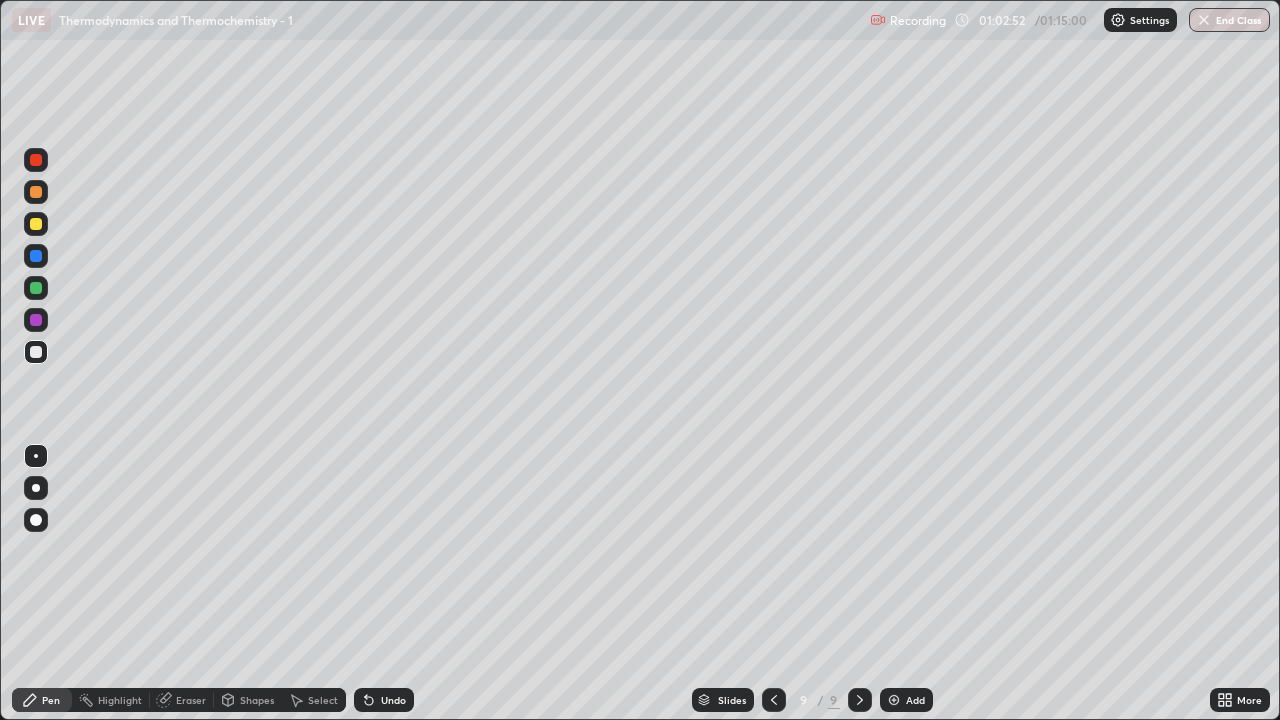 click at bounding box center [774, 700] 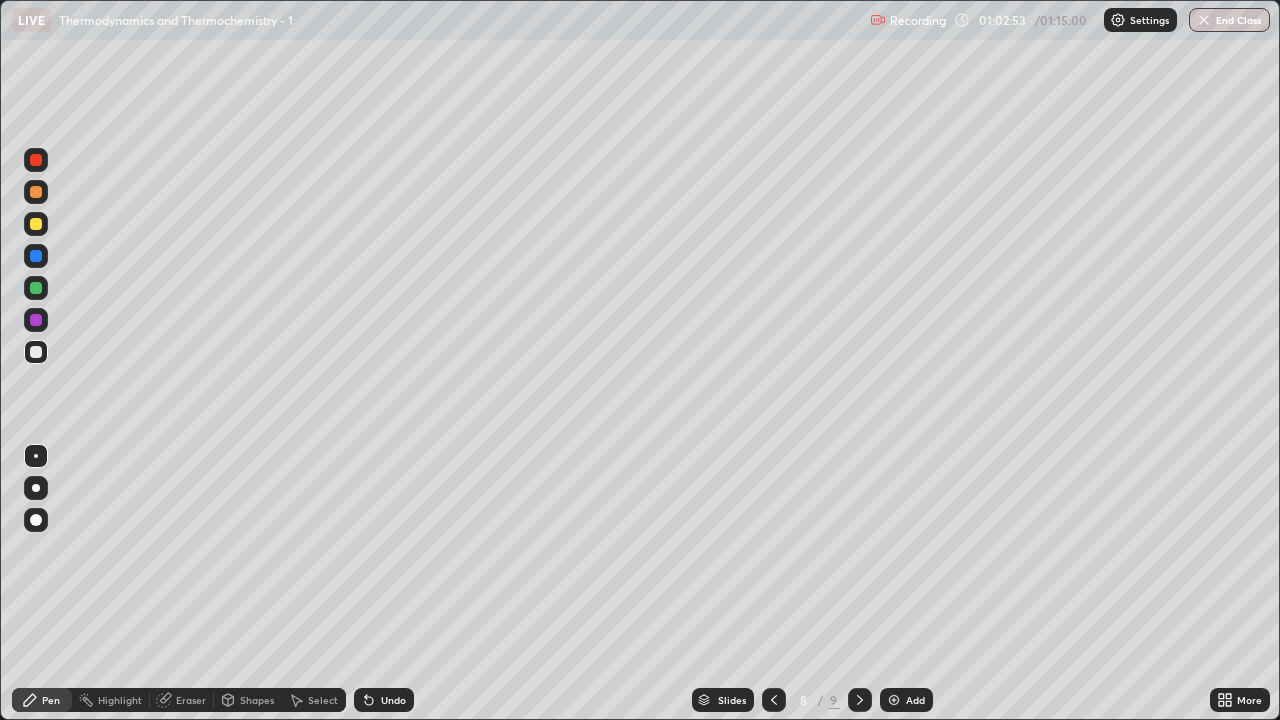 click 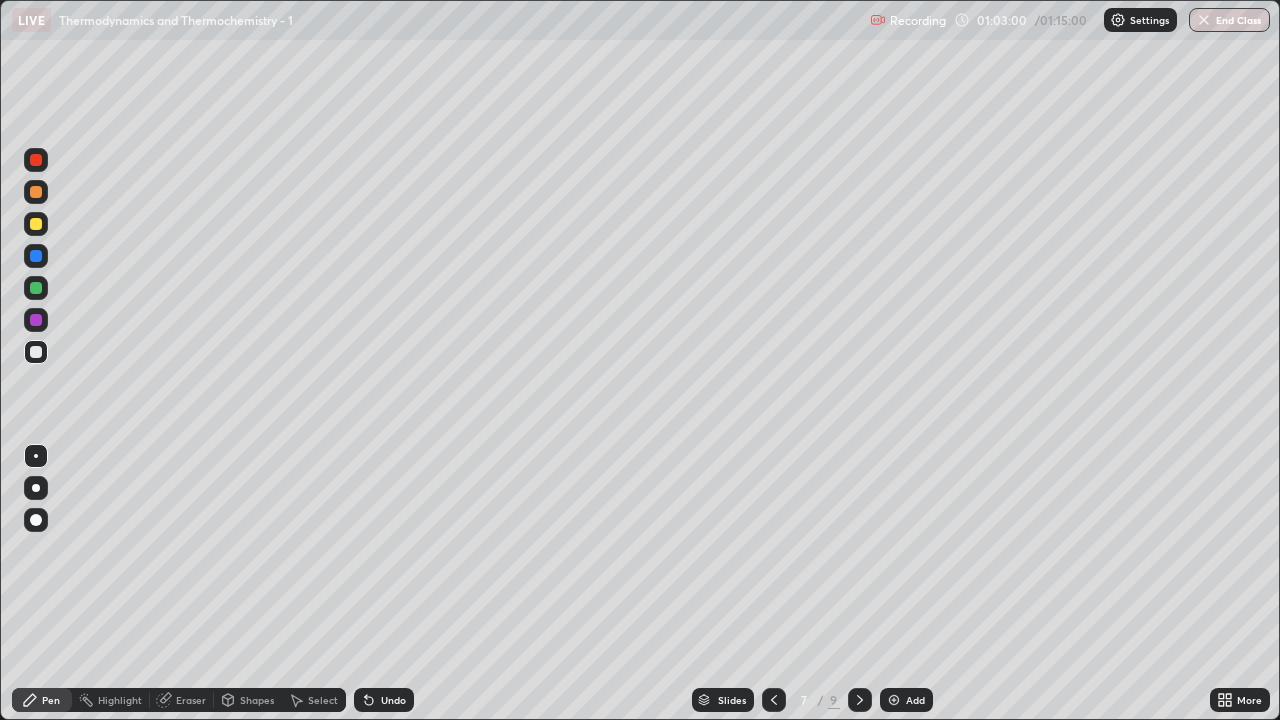 click 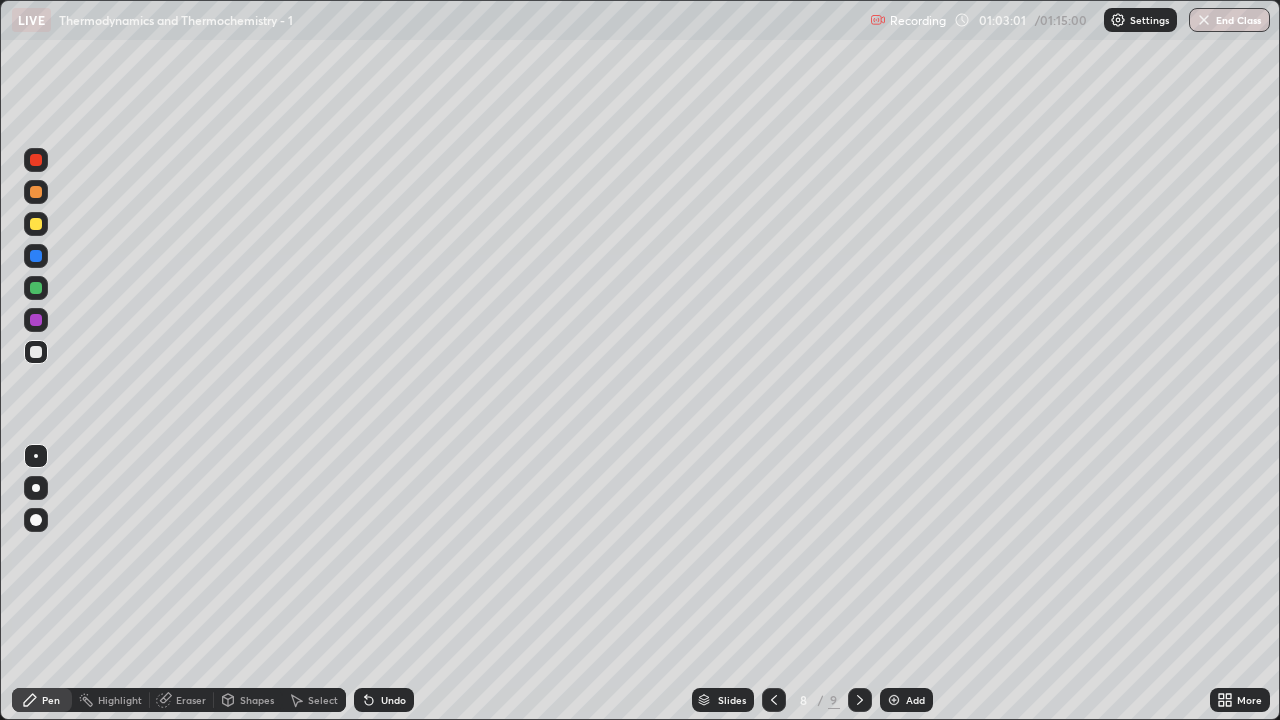 click 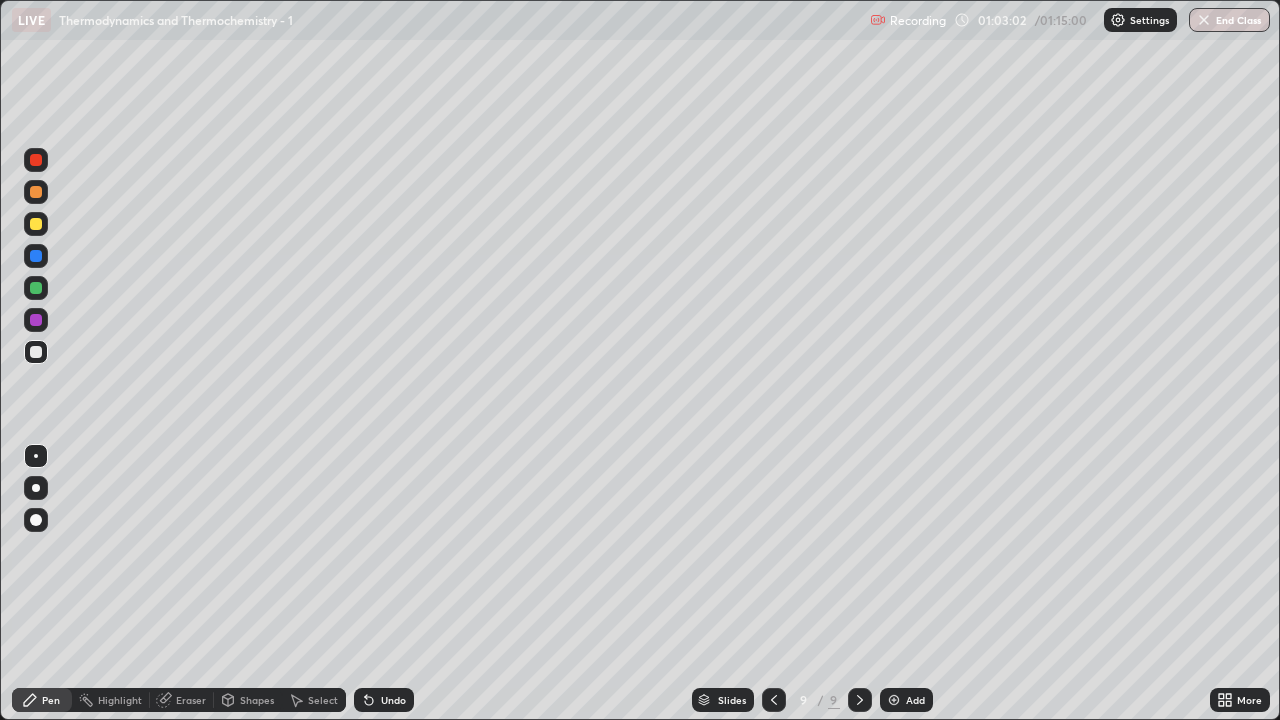 click 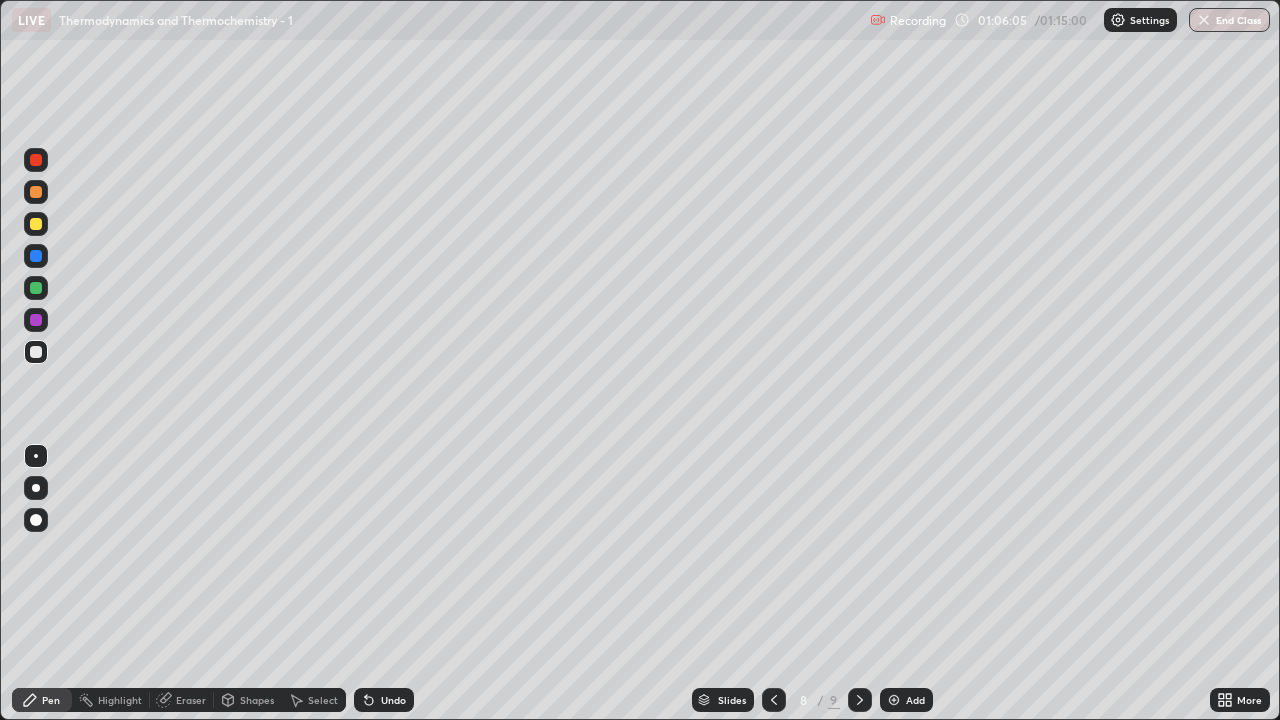 click on "Add" at bounding box center (915, 700) 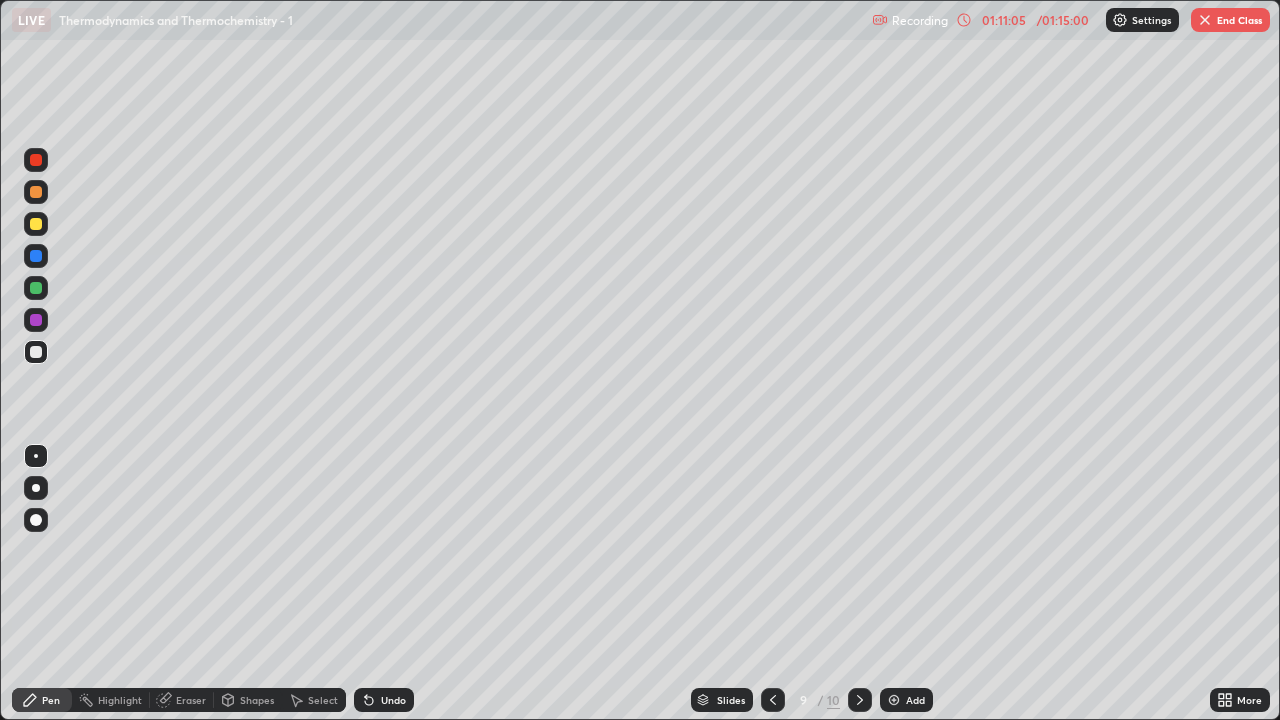 click on "End Class" at bounding box center [1230, 20] 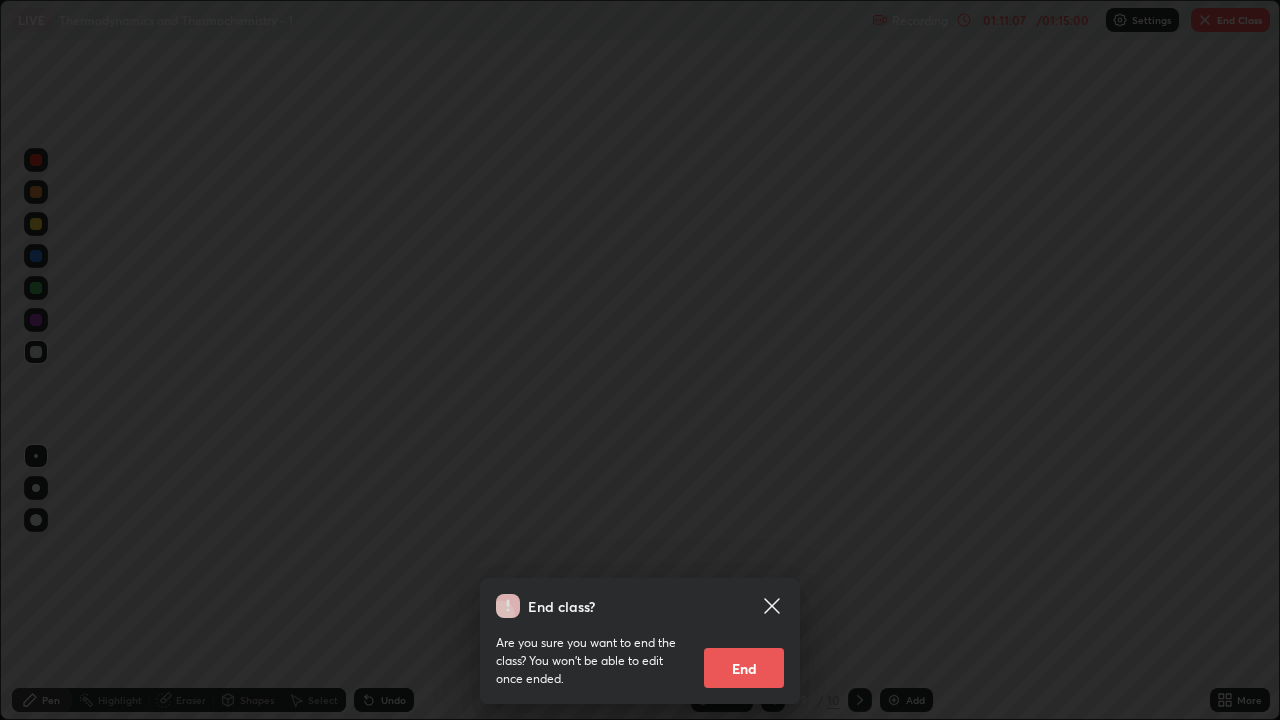 click on "End" at bounding box center [744, 668] 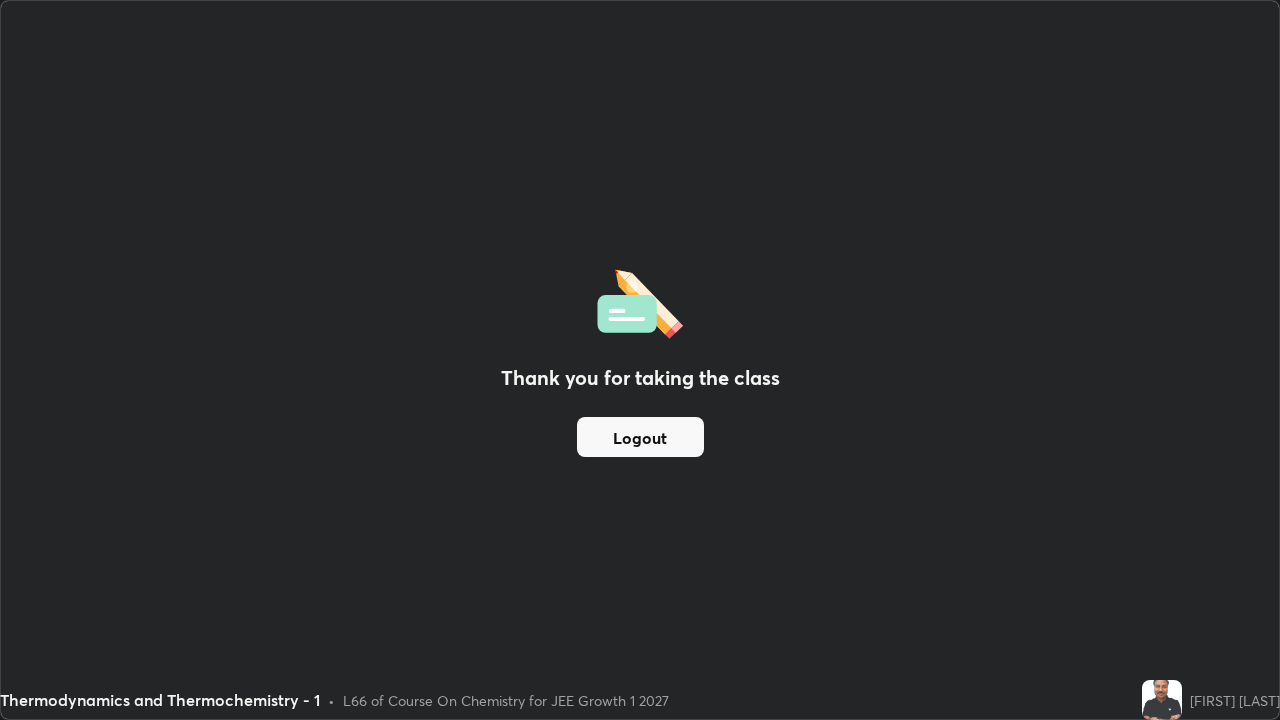 click on "Thank you for taking the class Logout" at bounding box center (640, 360) 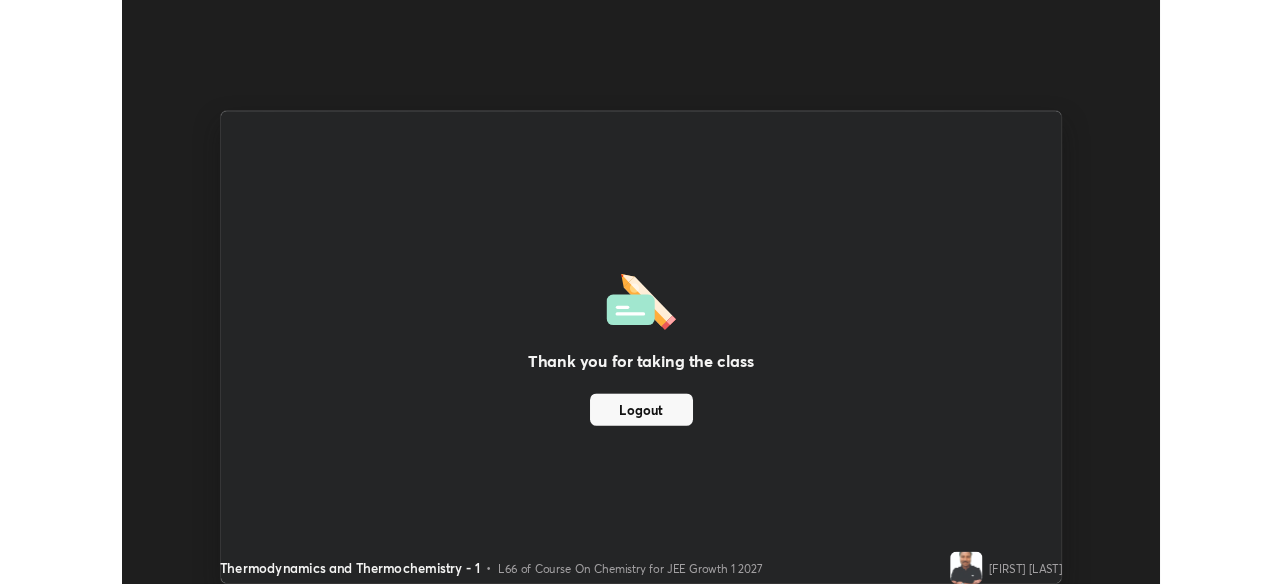 scroll, scrollTop: 99416, scrollLeft: 98718, axis: both 